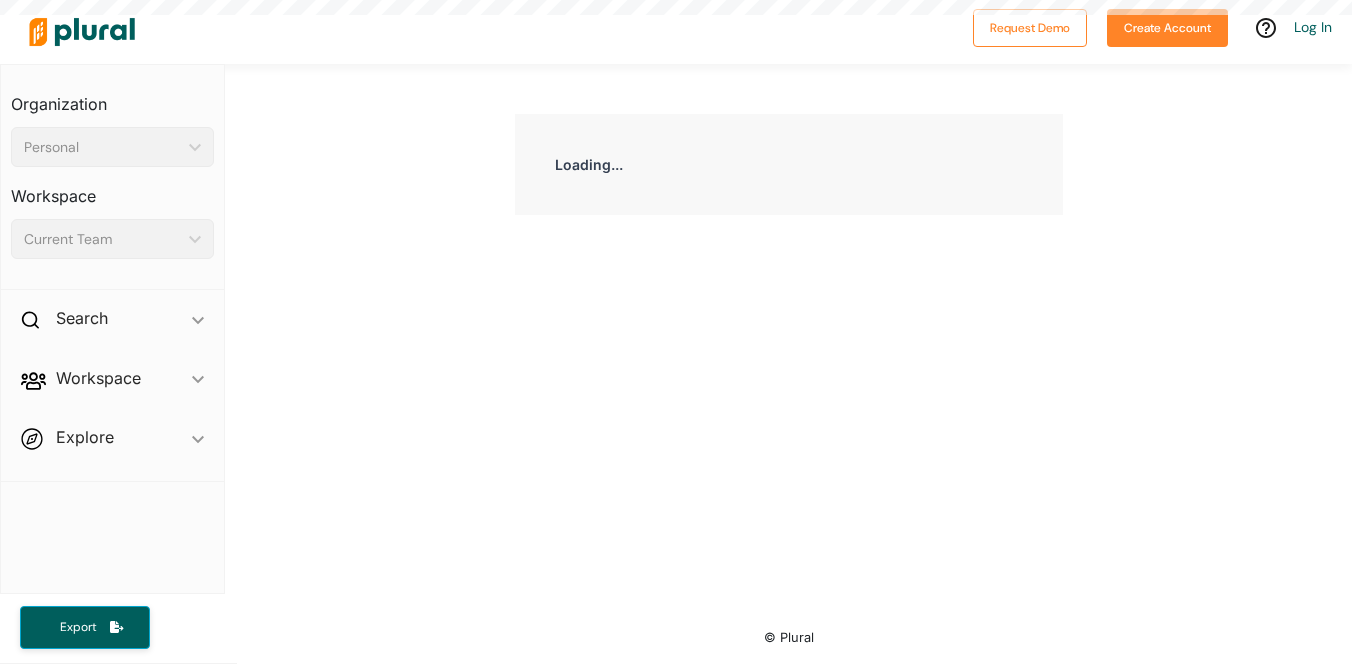 scroll, scrollTop: 0, scrollLeft: 0, axis: both 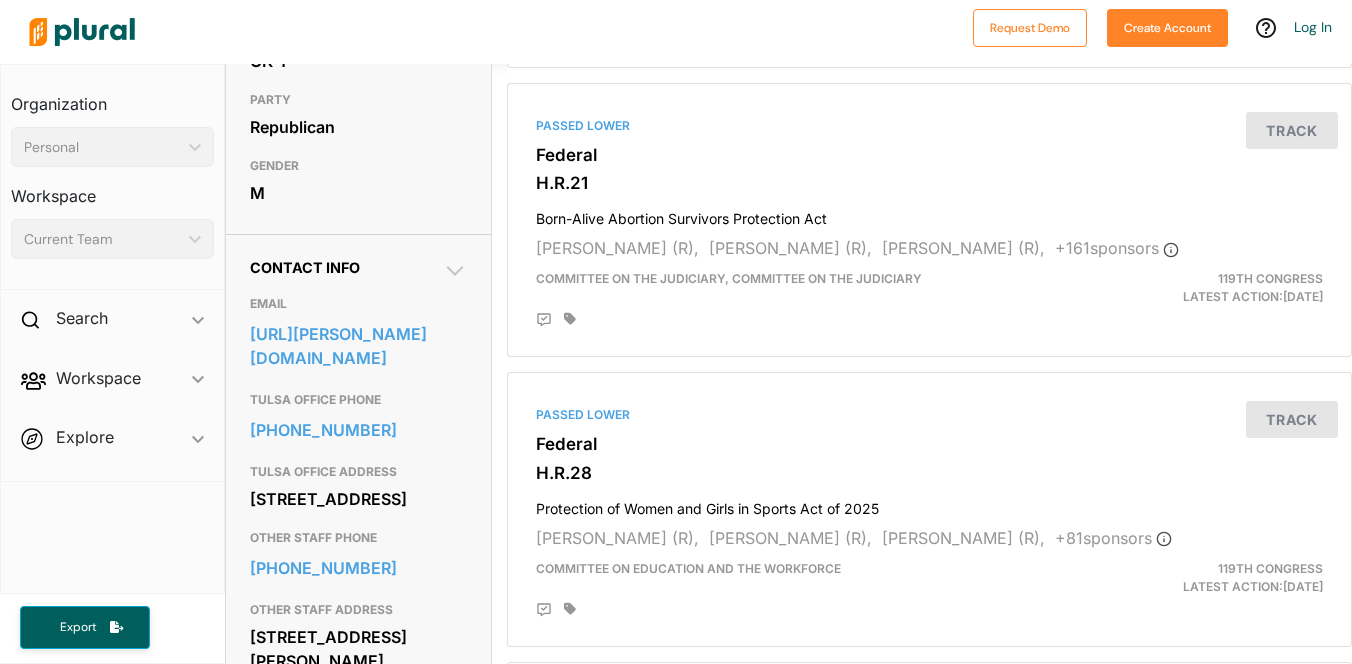 click on "[STREET_ADDRESS]" at bounding box center (358, 499) 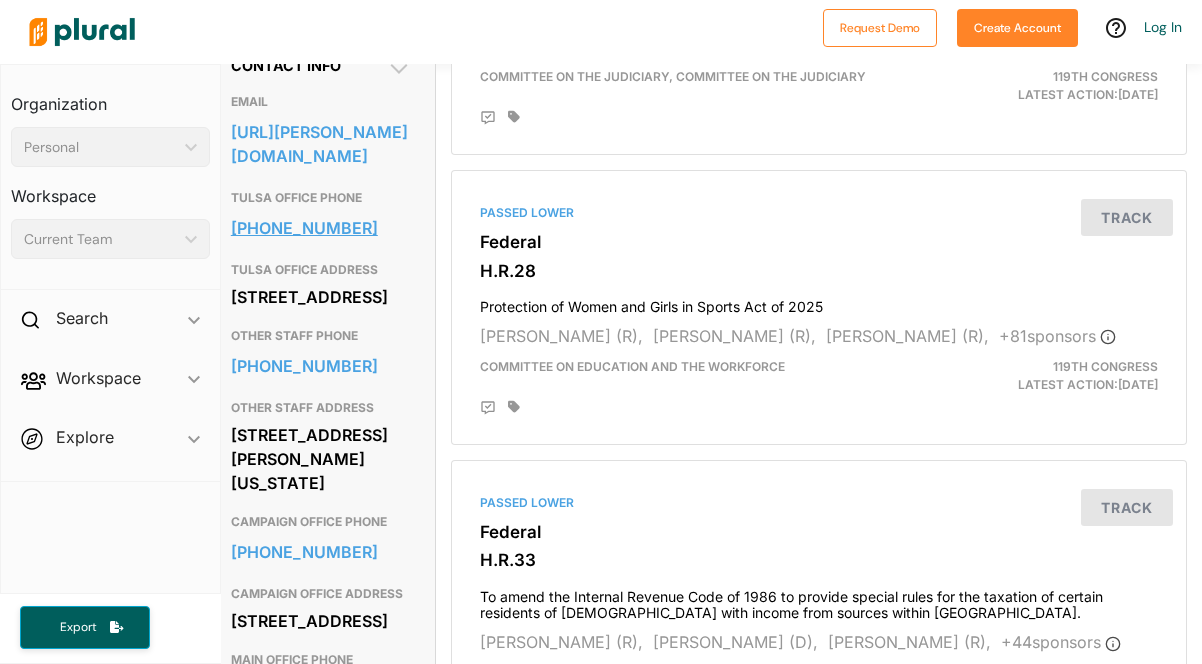 scroll, scrollTop: 656, scrollLeft: 0, axis: vertical 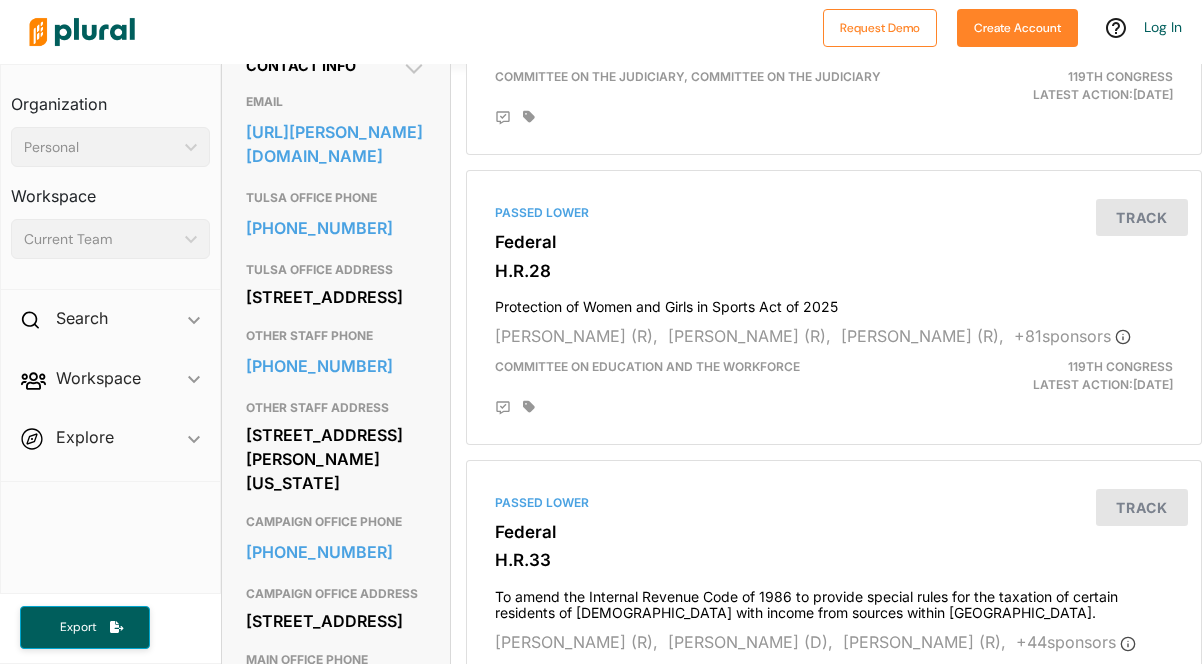 drag, startPoint x: 237, startPoint y: 341, endPoint x: 383, endPoint y: 376, distance: 150.13661 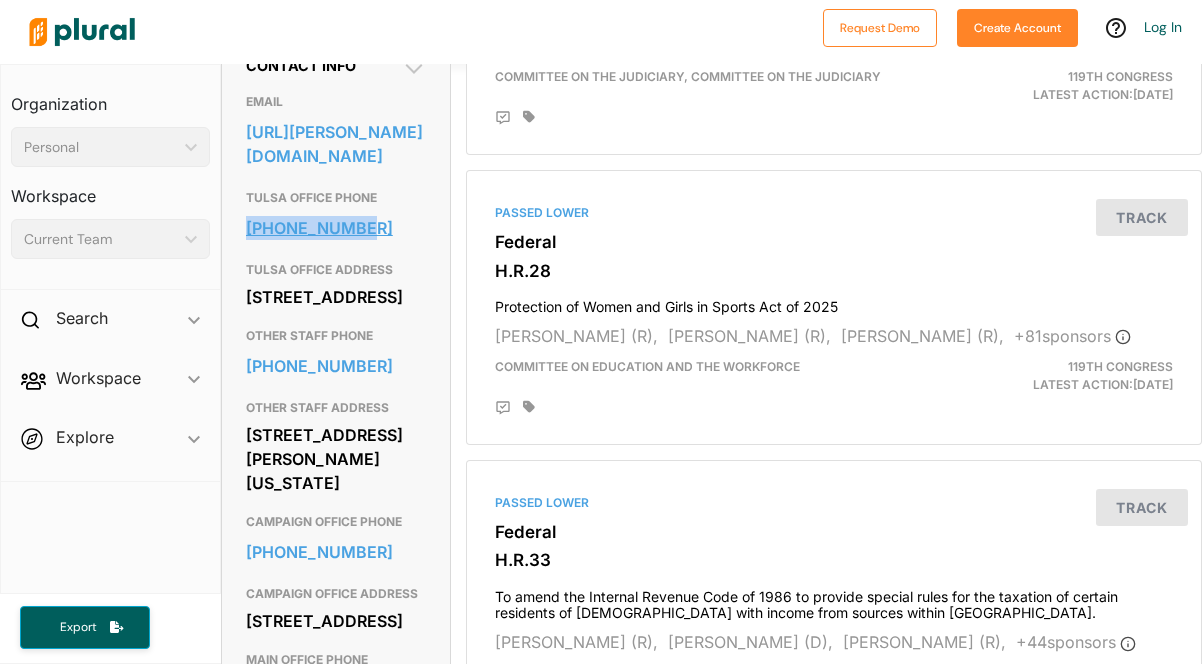 drag, startPoint x: 240, startPoint y: 264, endPoint x: 366, endPoint y: 264, distance: 126 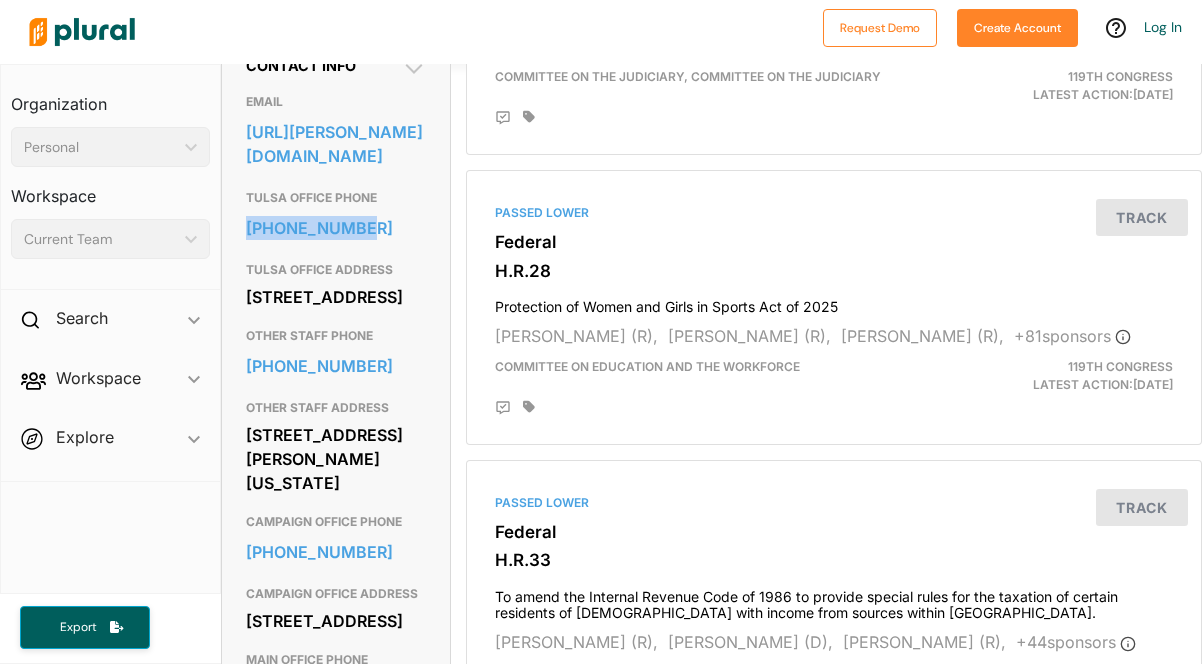 copy on "918-935-3222" 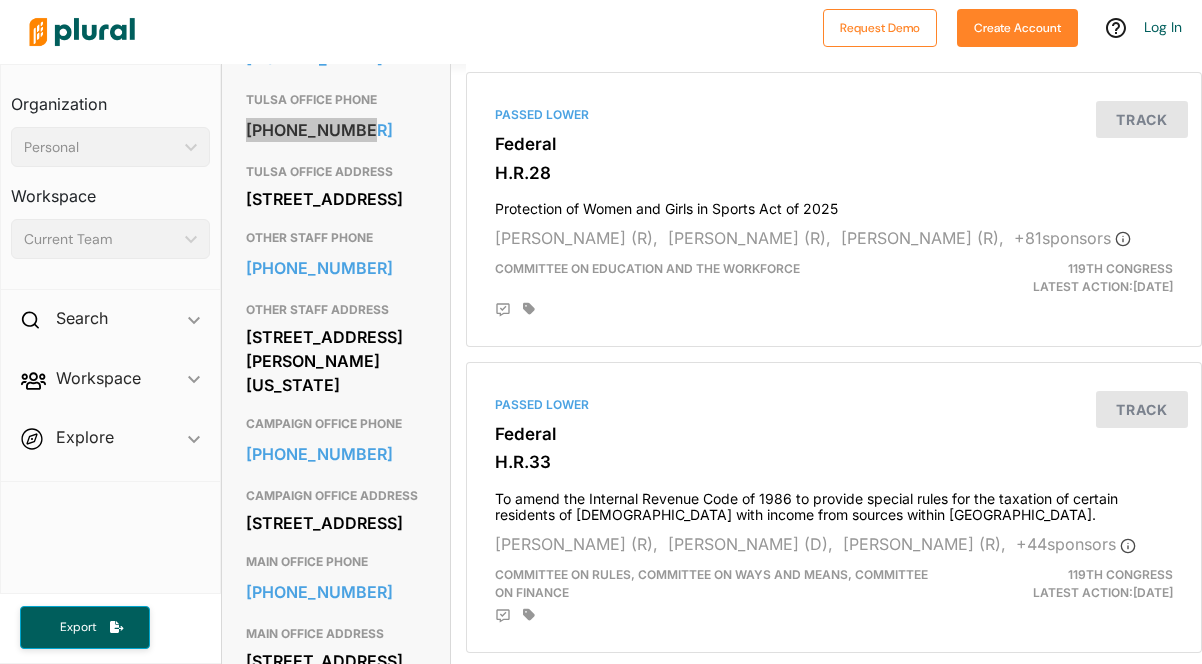 scroll, scrollTop: 759, scrollLeft: 0, axis: vertical 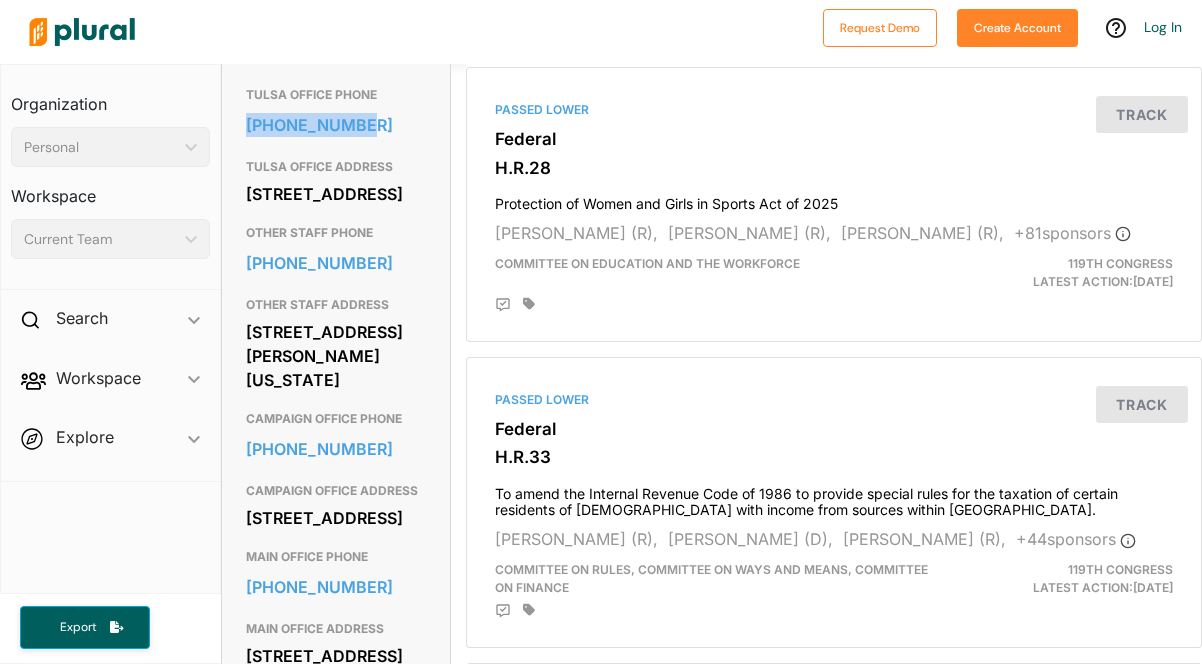 drag, startPoint x: 239, startPoint y: 412, endPoint x: 431, endPoint y: 473, distance: 201.4572 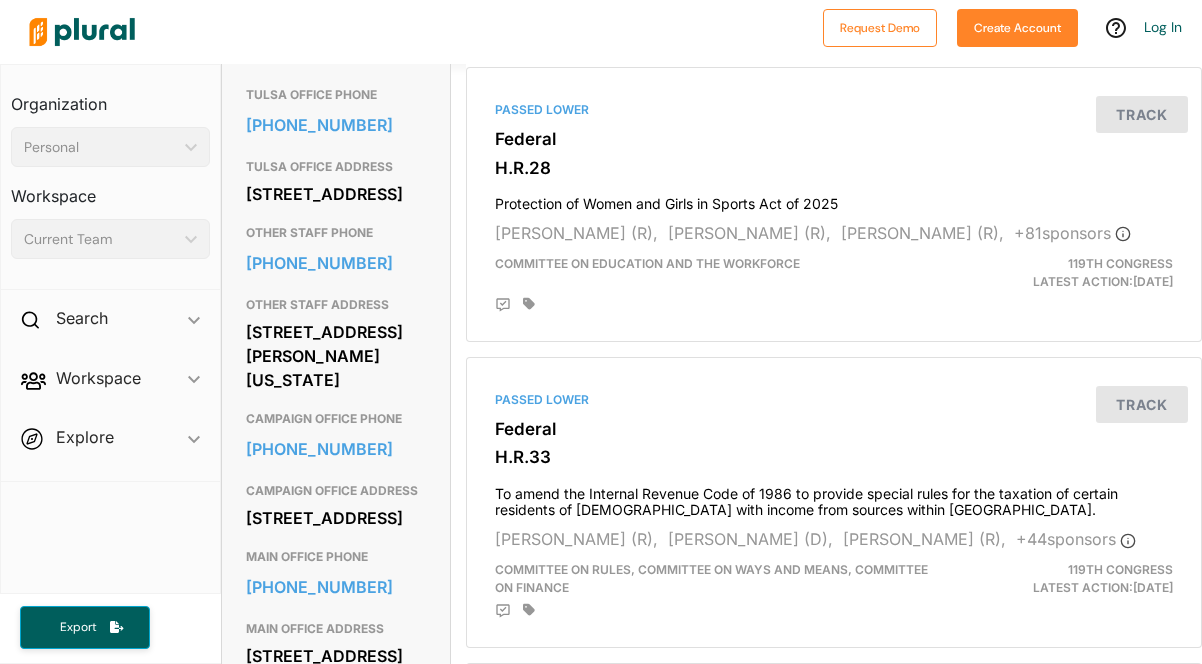 click on "Contact Info EMAIL https://hern.house.gov/contact/ TULSA OFFICE  PHONE 918-935-3222 TULSA OFFICE  ADDRESS 2488 E. 81st St. Suite 5150
Tulsa, OK 74137 OTHER STAFF  PHONE 202-225-2211 OTHER STAFF  ADDRESS 171 Cannon House Office Building
Washington, DC 20515 CAMPAIGN OFFICE  PHONE 918-732-9330 CAMPAIGN OFFICE  ADDRESS 9521-B Riverside Parkway Suite 350
Tulsa, OK 74137 MAIN OFFICE  PHONE 202-225-2211 MAIN OFFICE  ADDRESS 171 Cannon House Office Building
Washington, DC 20515" at bounding box center (336, 360) 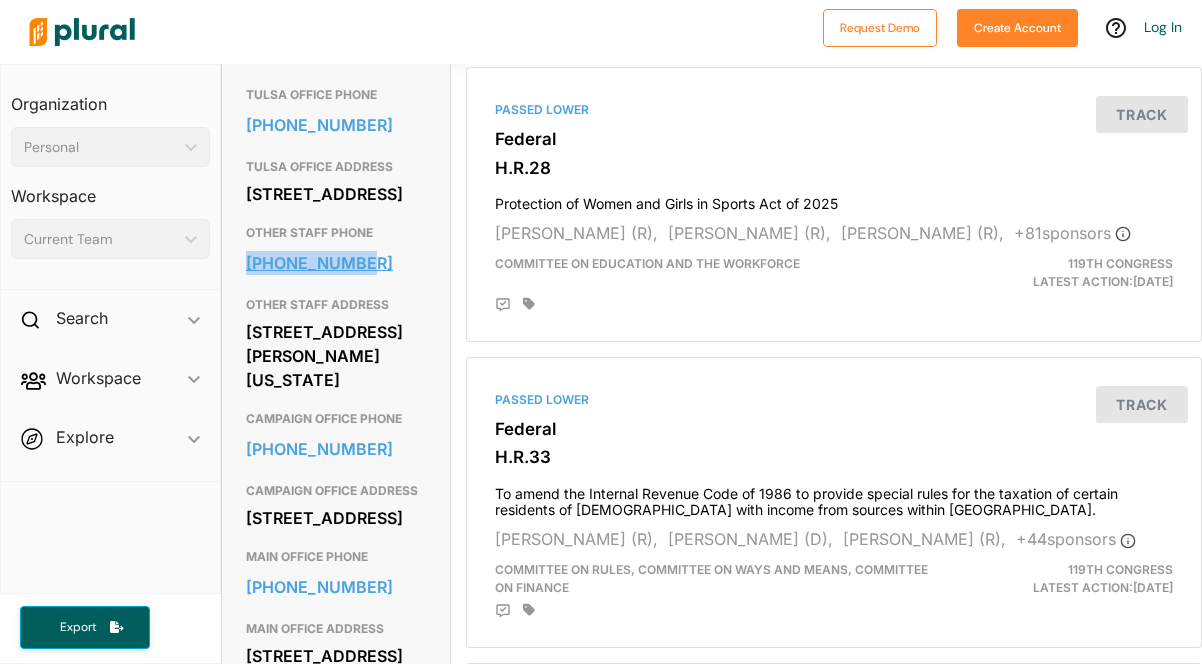 drag, startPoint x: 238, startPoint y: 346, endPoint x: 368, endPoint y: 347, distance: 130.00385 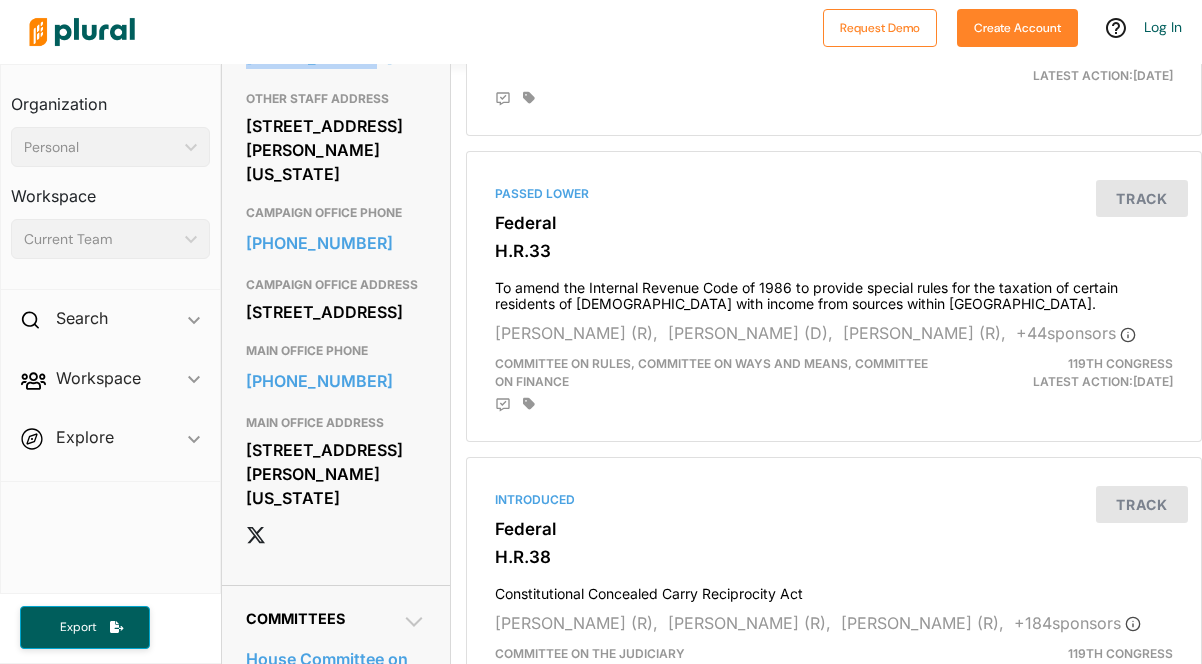 scroll, scrollTop: 964, scrollLeft: 0, axis: vertical 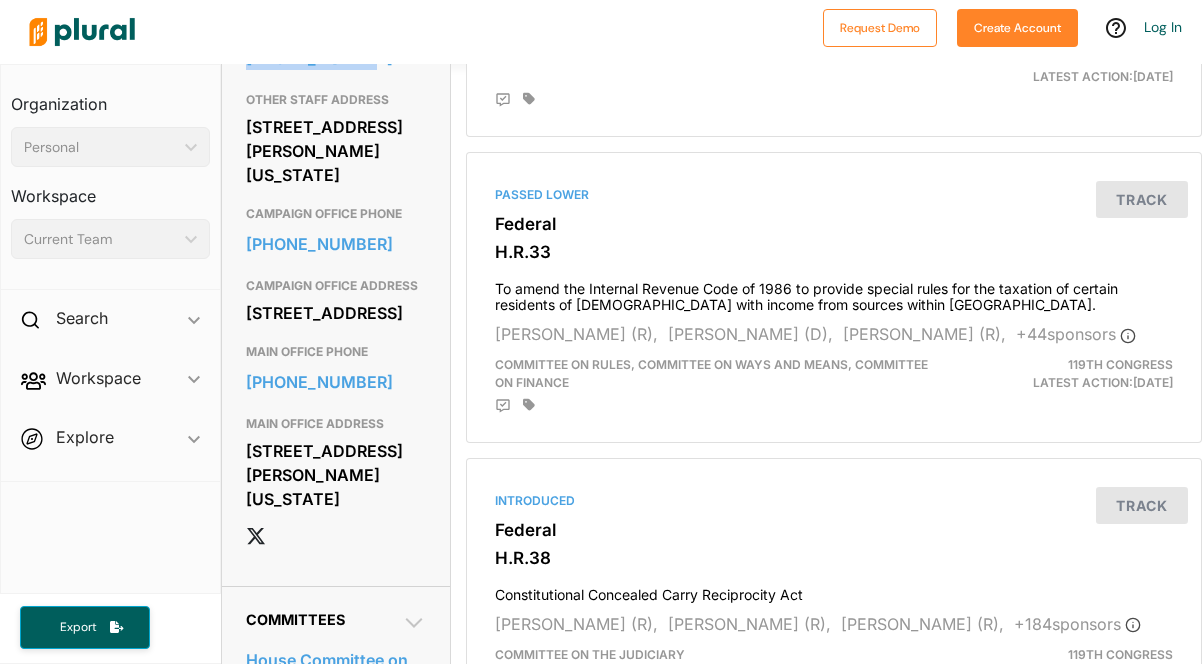 drag, startPoint x: 243, startPoint y: 397, endPoint x: 370, endPoint y: 446, distance: 136.12494 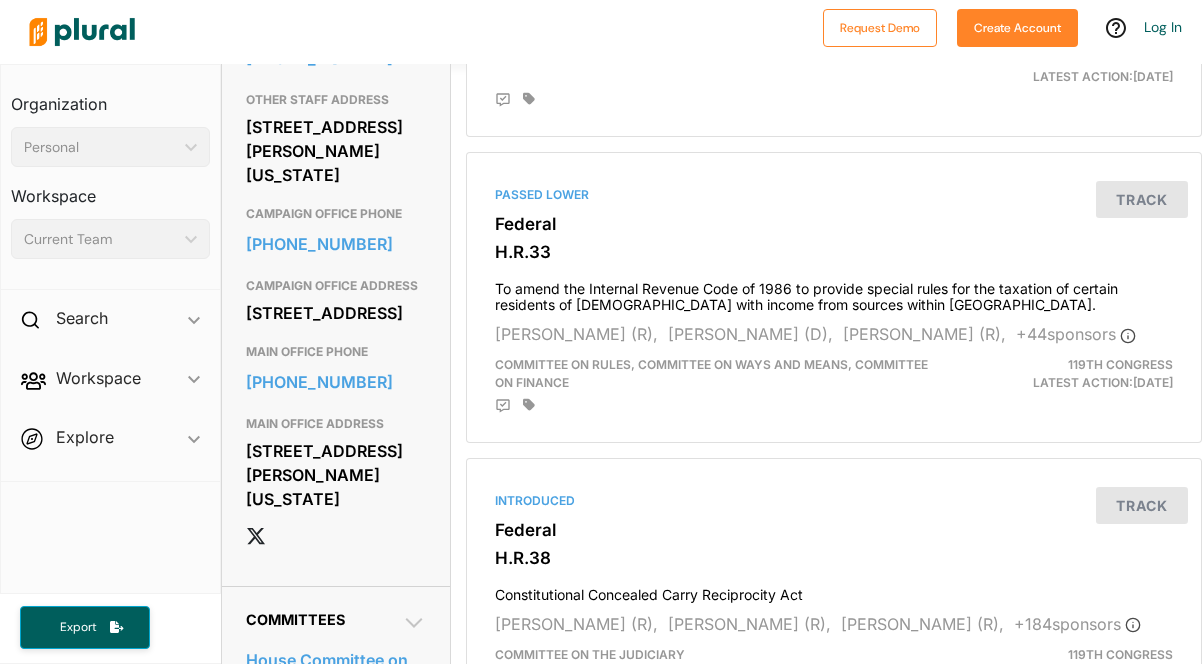 click on "Contact Info EMAIL https://hern.house.gov/contact/ TULSA OFFICE  PHONE 918-935-3222 TULSA OFFICE  ADDRESS 2488 E. 81st St. Suite 5150
Tulsa, OK 74137 OTHER STAFF  PHONE 202-225-2211 OTHER STAFF  ADDRESS 171 Cannon House Office Building
Washington, DC 20515 CAMPAIGN OFFICE  PHONE 918-732-9330 CAMPAIGN OFFICE  ADDRESS 9521-B Riverside Parkway Suite 350
Tulsa, OK 74137 MAIN OFFICE  PHONE 202-225-2211 MAIN OFFICE  ADDRESS 171 Cannon House Office Building
Washington, DC 20515" at bounding box center [336, 155] 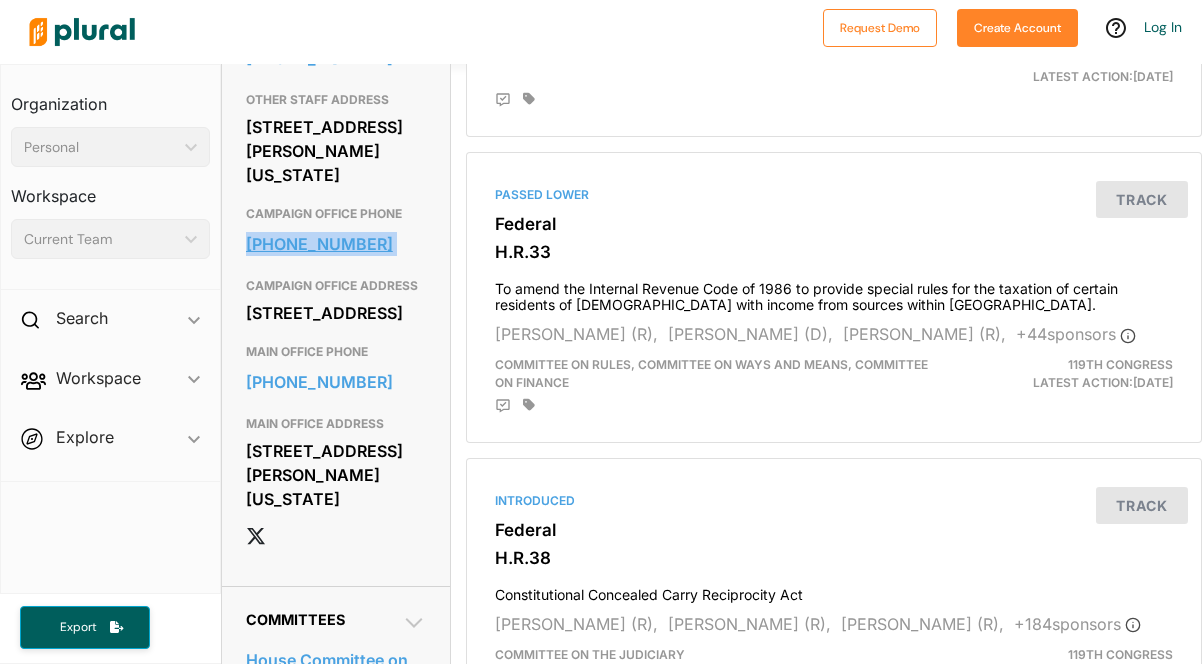 drag, startPoint x: 239, startPoint y: 324, endPoint x: 385, endPoint y: 343, distance: 147.23111 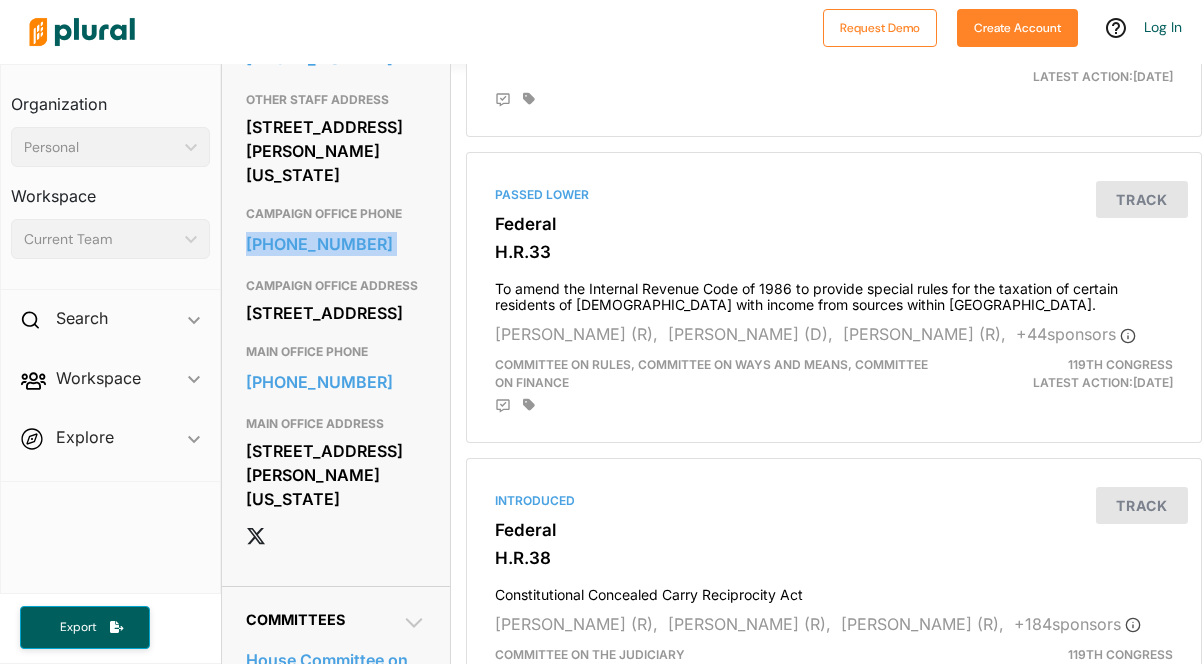 copy on "918-732-9330" 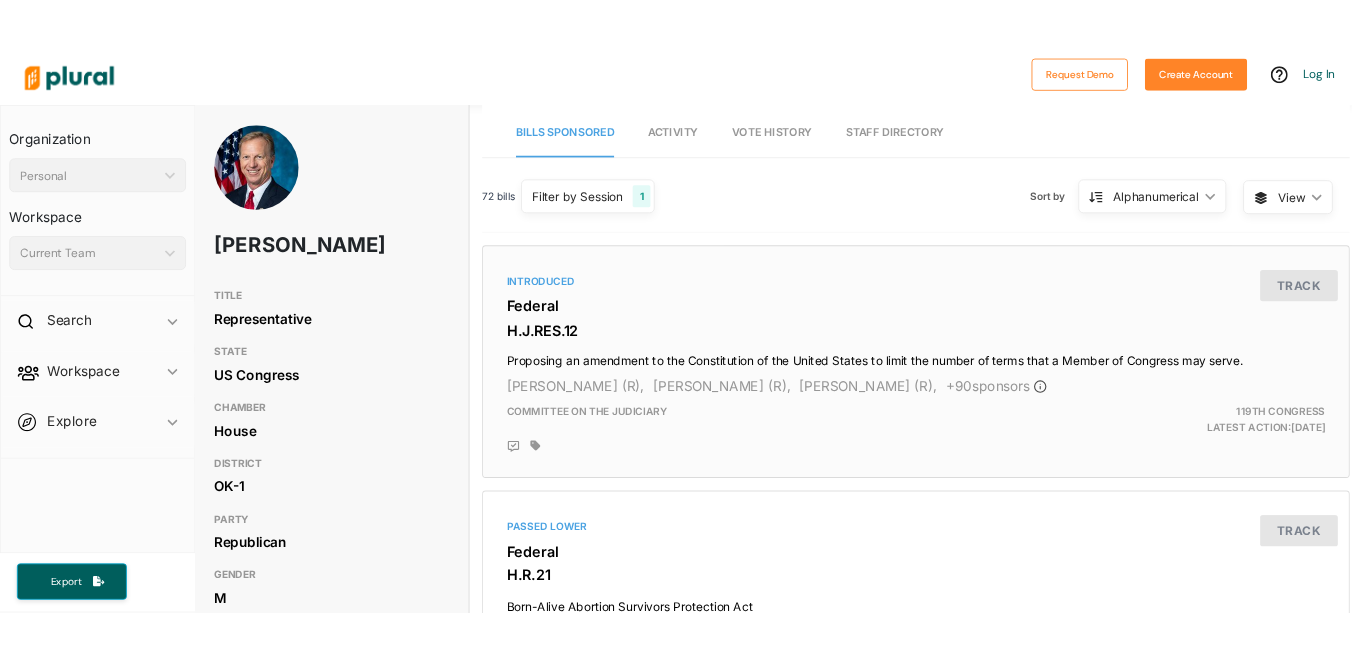 scroll, scrollTop: 0, scrollLeft: 15, axis: horizontal 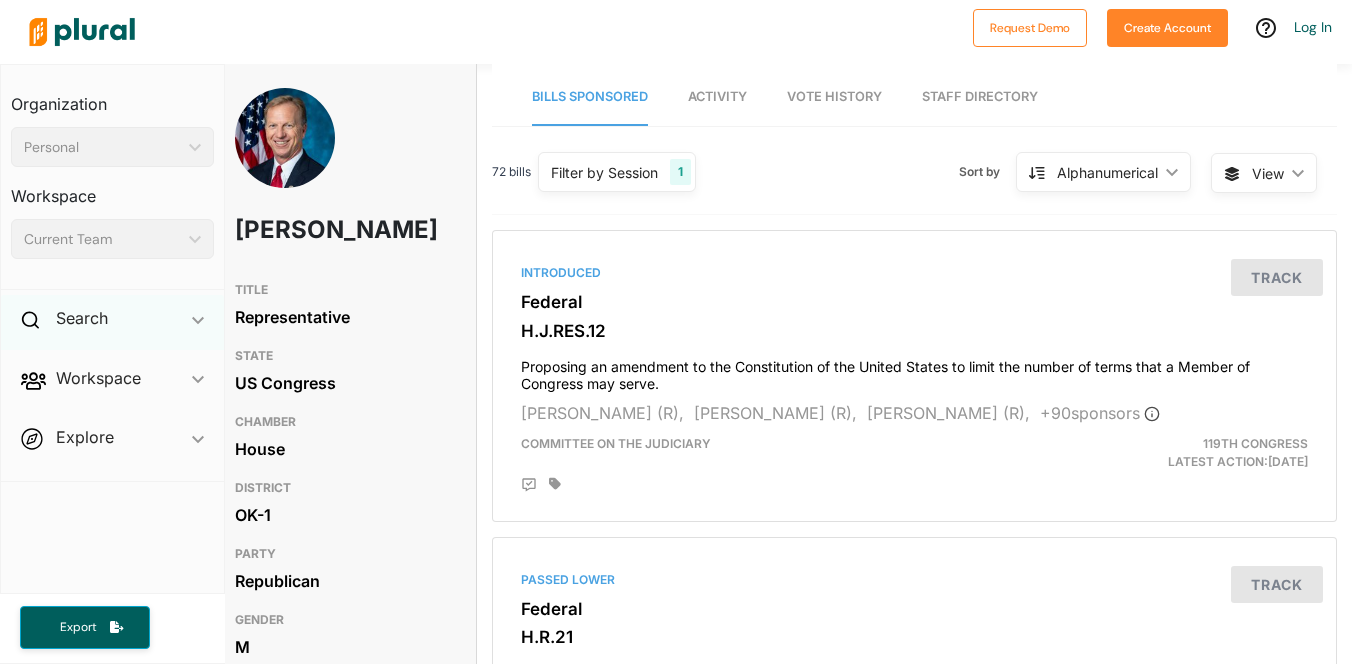 click on "Search ic_keyboard_arrow_down" at bounding box center (112, 322) 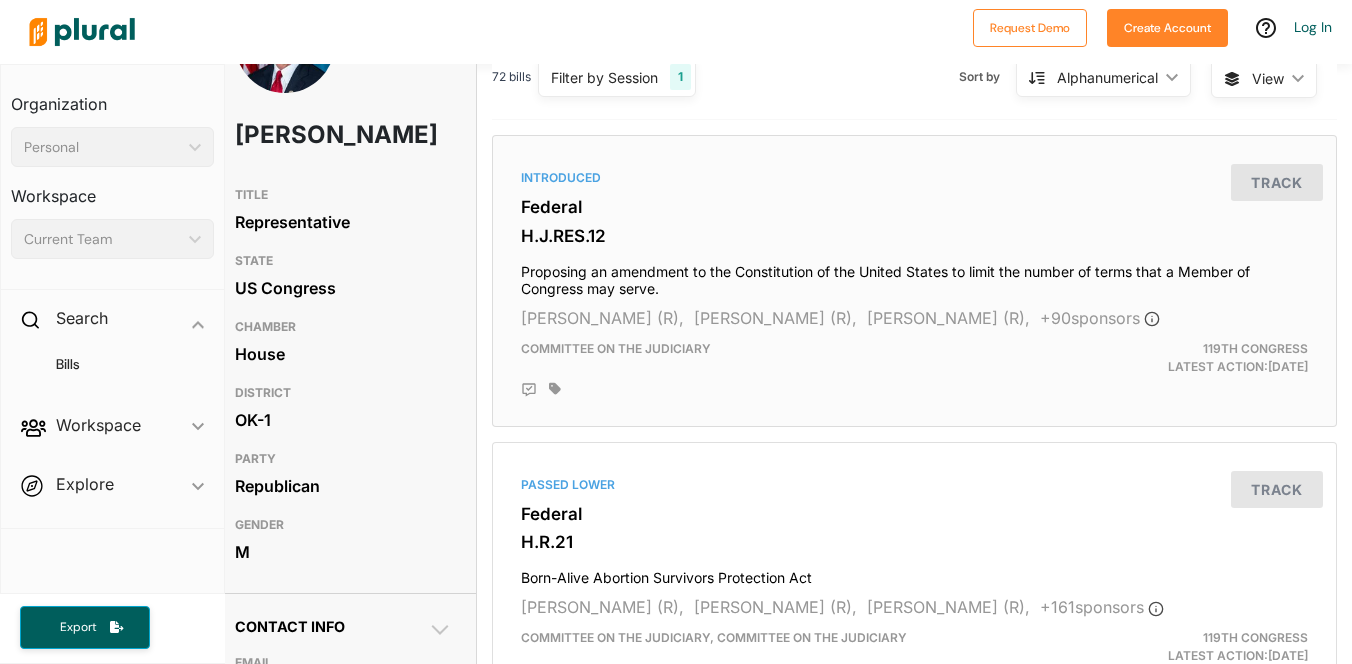 scroll, scrollTop: 0, scrollLeft: 15, axis: horizontal 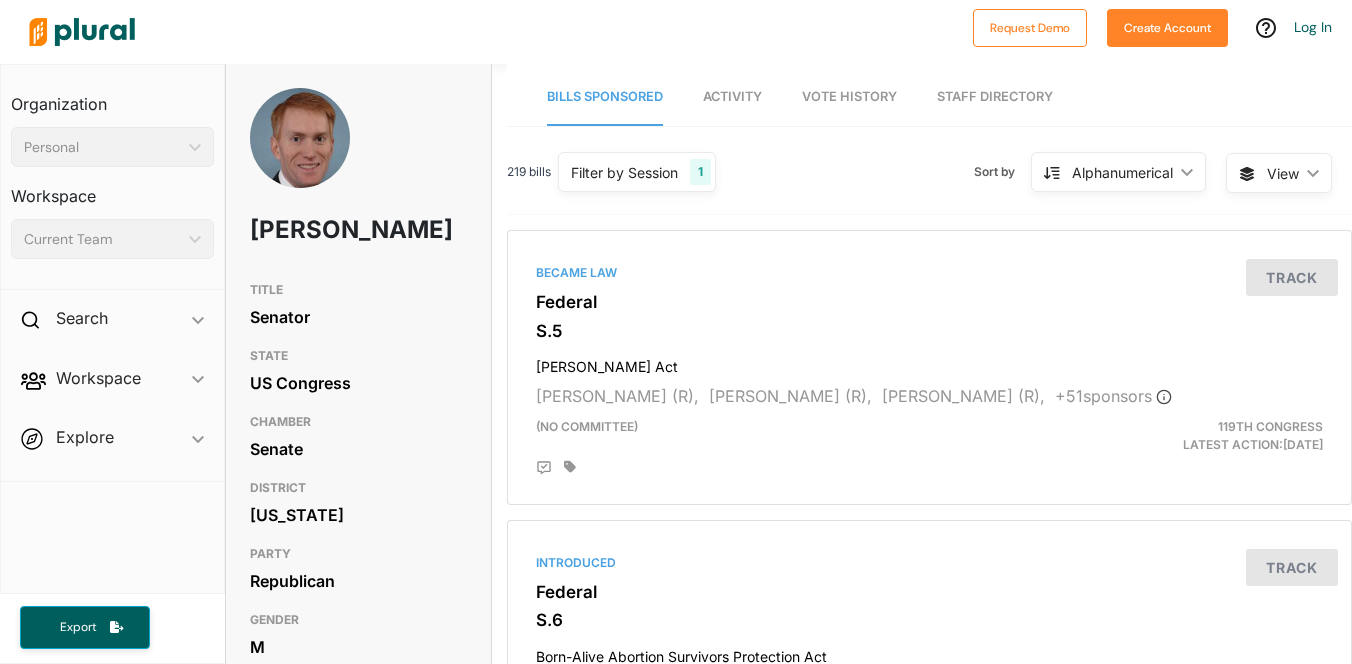 click on "Oklahoma" at bounding box center [358, 515] 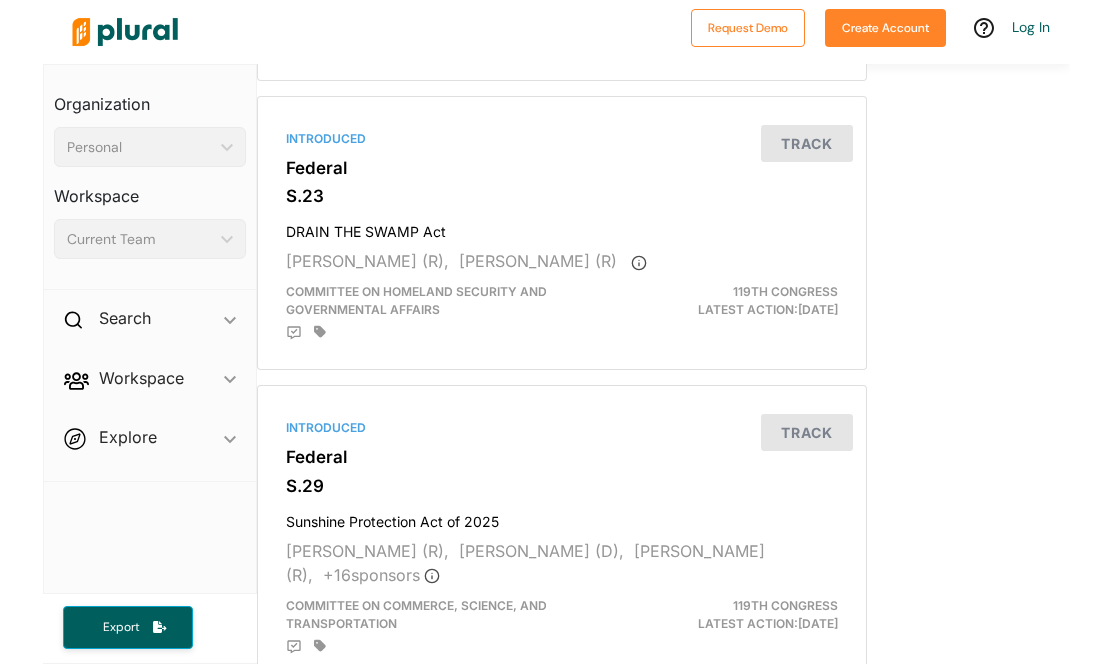 scroll, scrollTop: 1425, scrollLeft: 0, axis: vertical 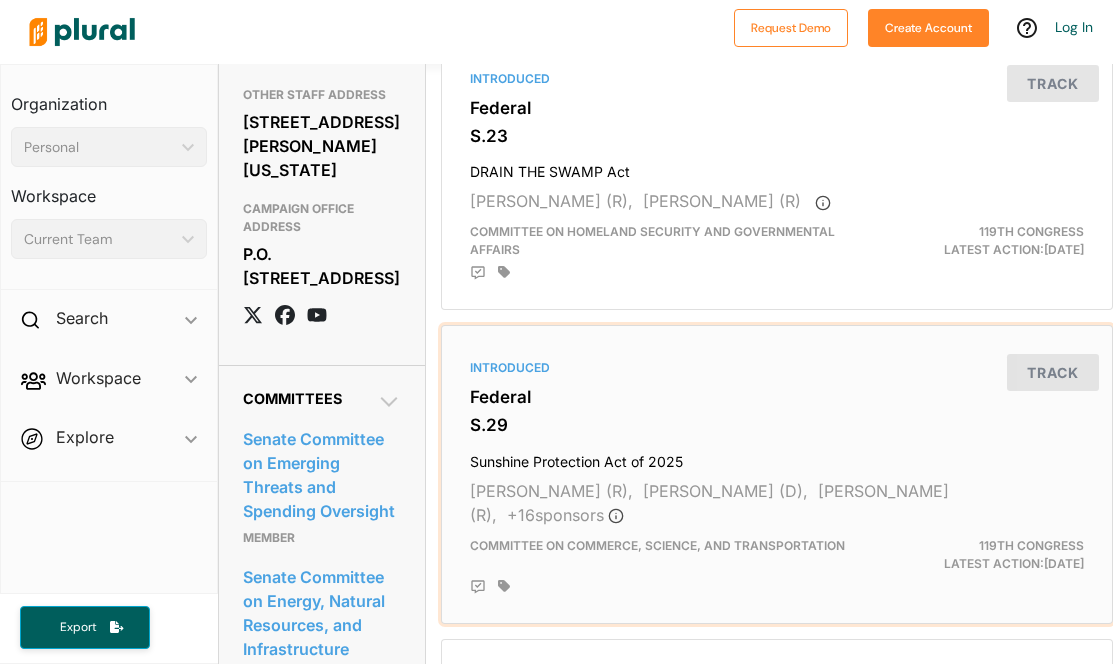 click on "Introduced Federal S.29 Sunshine Protection Act of 2025 Rick Scott (R), Patty Murray (D), Tommy Tuberville (R), + 16  sponsor s Committee on Commerce, Science, and Transportation 119th Congress    Latest Action:  January 7, 2025   Track" at bounding box center [777, 474] 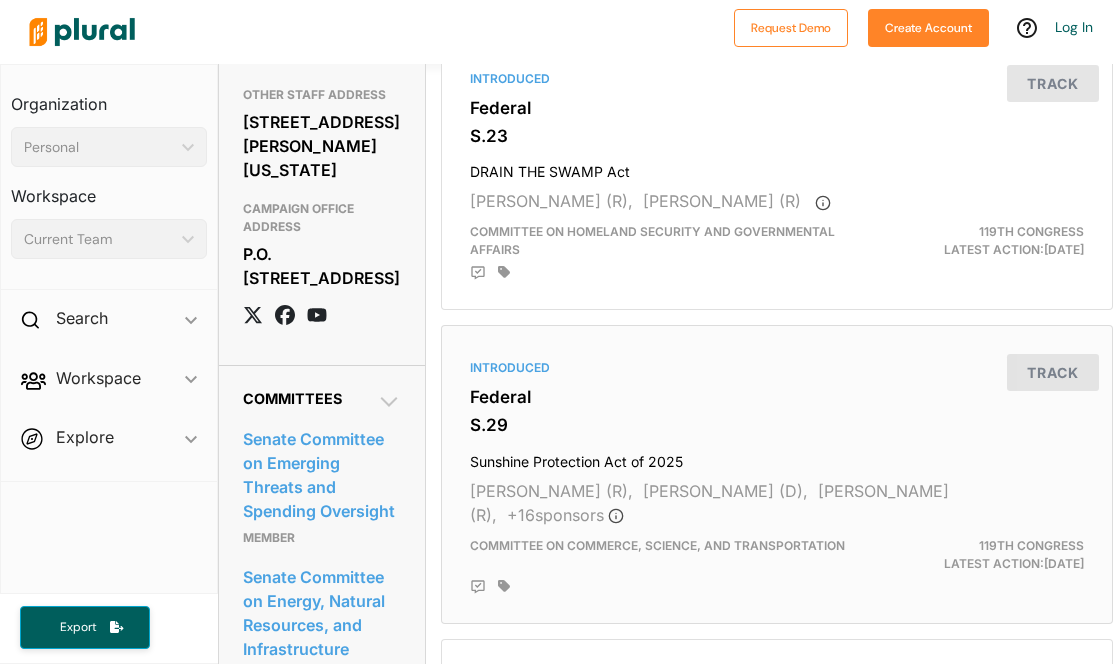 click on "Request Demo Create Account  Log In Organization Personal ic_keyboard_arrow_down Personal Workspace Current Team ic_keyboard_arrow_down Search ic_keyboard_arrow_down Bills Workspace ic_keyboard_arrow_down Members Bills Tags Saved Searches Activity Explore ic_keyboard_arrow_down Overview Export James Lankford TITLE Senator STATE US Congress CHAMBER Senate DISTRICT Oklahoma PARTY Republican GENDER M Contact Info EMAIL https://www.lankford.senate.gov/contact/email/ OKLAHOMA CITY OFFICE  PHONE 405-231-4941 OKLAHOMA CITY OFFICE  ADDRESS 1015 N. Broadway Ave. Suite 310
Oklahoma City, OK 73102 MAIN OFFICE  PHONE 202-224-5754 MAIN OFFICE  ADDRESS 731 Hart Senate Office Building
Washington, DC 20510 TULSA OFFICE  PHONE 918-581-7651 TULSA OFFICE  ADDRESS 401 S. Boston Ave. Suite 2150
Tulsa, OK 74103 OTHER STAFF  PHONE 202-224-5754 OTHER STAFF  ADDRESS 731 Hart Senate Office Building
Washington, DC 20510 CAMPAIGN OFFICE  ADDRESS P.O. Box 1639
Bethany, OK 73008 Committees Member Ranking Member Ranking Member Member Chair" at bounding box center (556, 332) 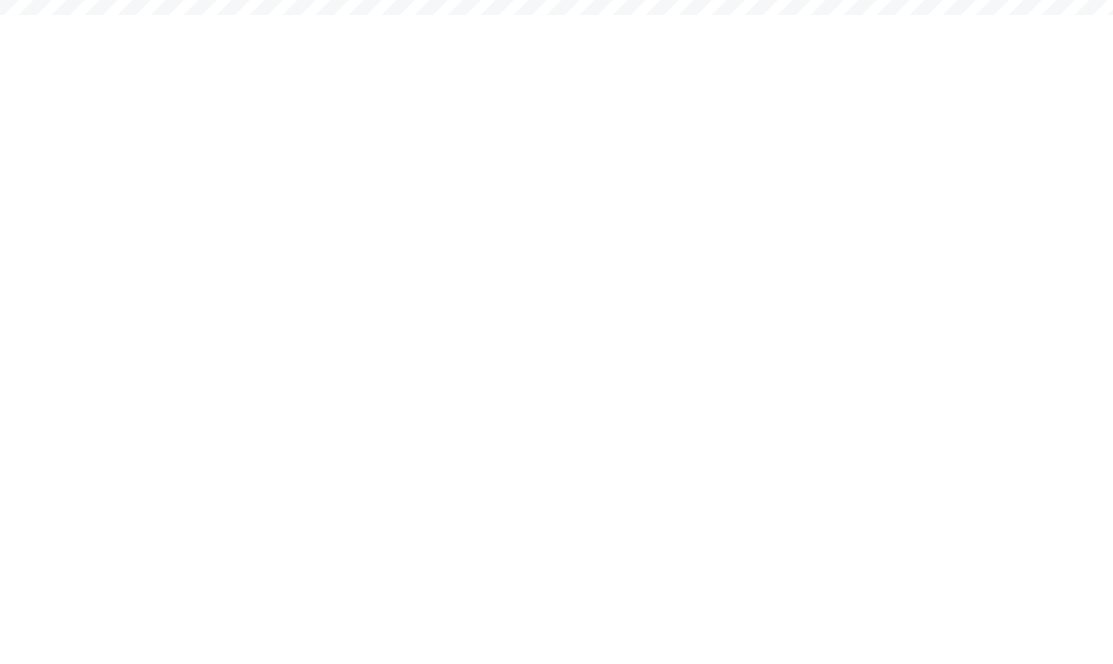 scroll, scrollTop: 0, scrollLeft: 0, axis: both 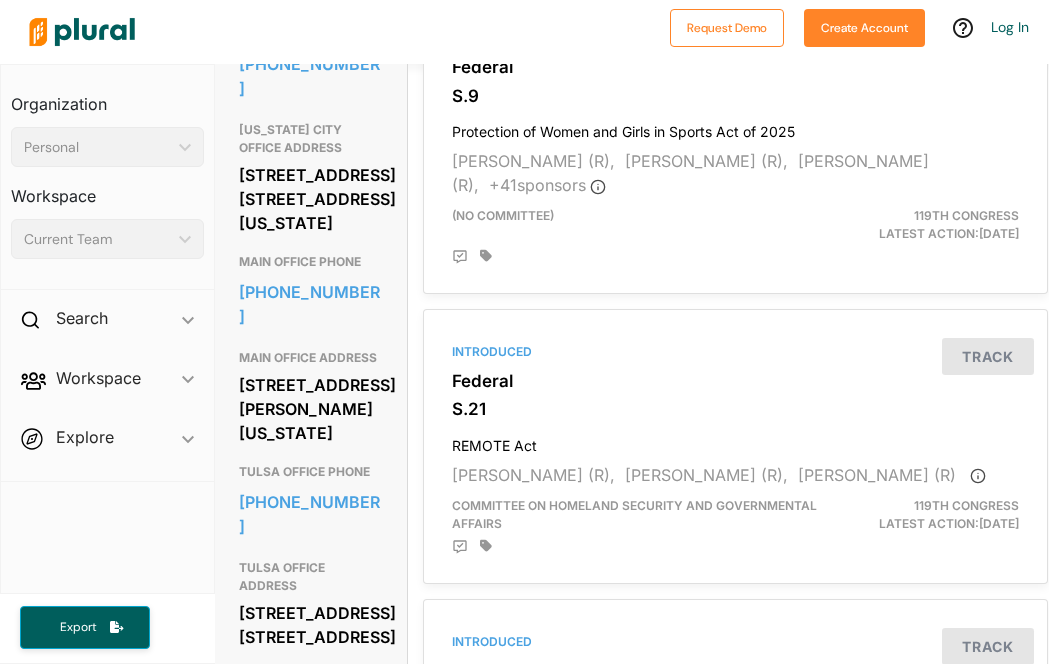 drag, startPoint x: 239, startPoint y: 394, endPoint x: 299, endPoint y: 460, distance: 89.19641 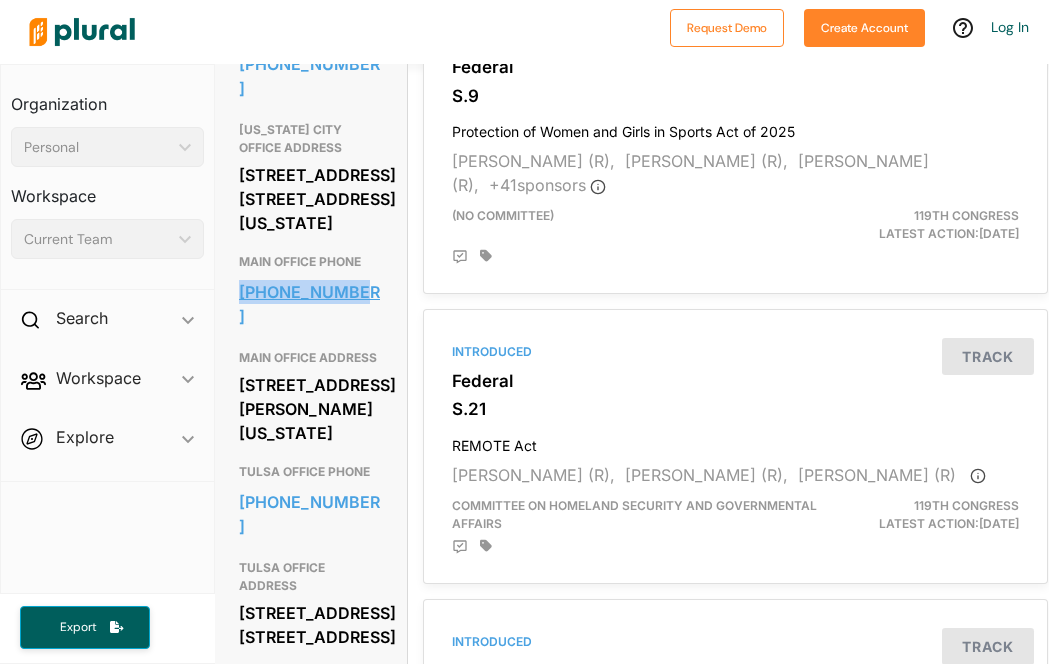 drag, startPoint x: 237, startPoint y: 329, endPoint x: 364, endPoint y: 329, distance: 127 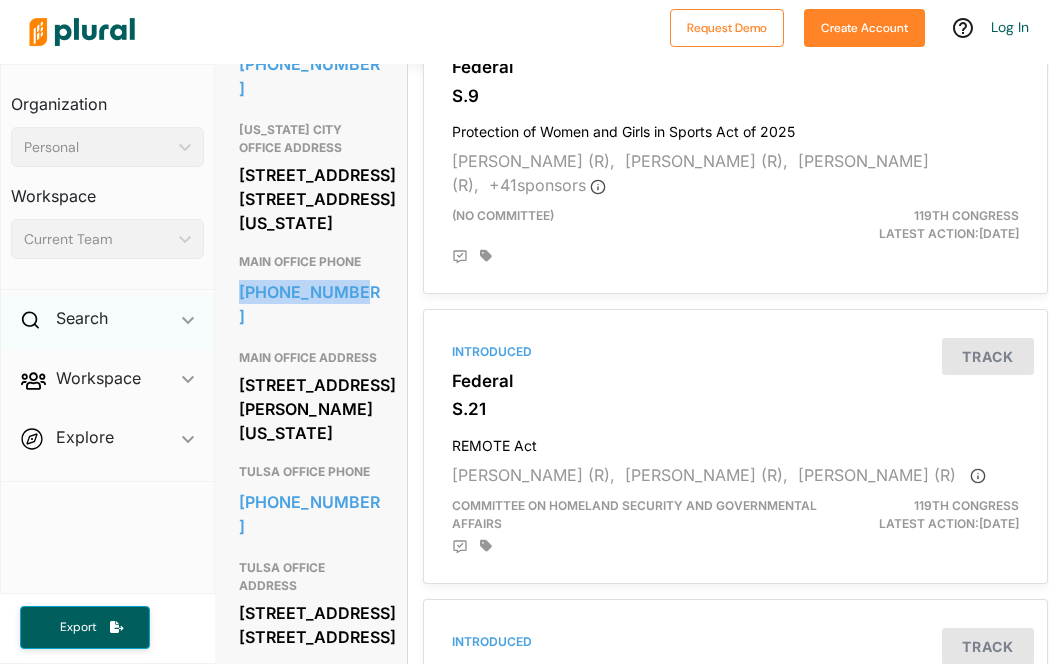 copy on "202-224-5754" 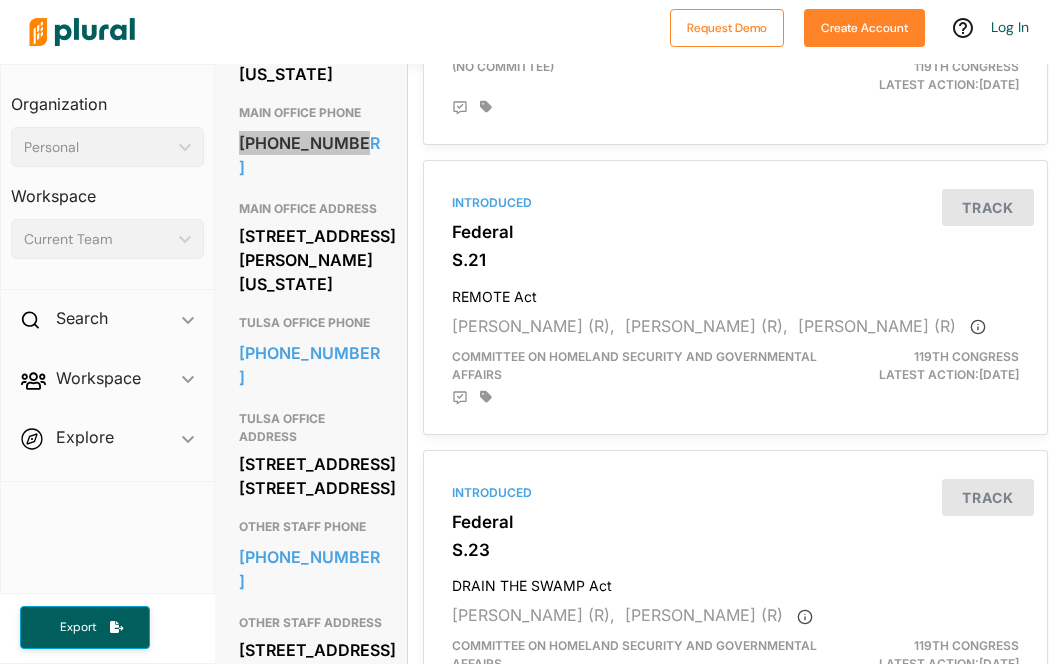 scroll, scrollTop: 1048, scrollLeft: 1, axis: both 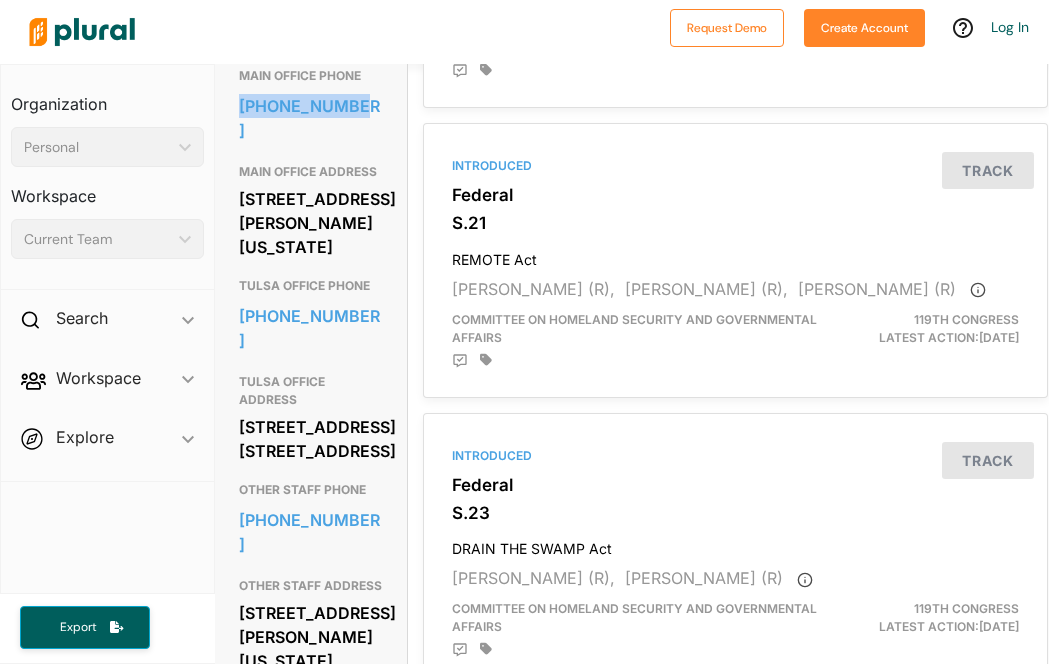 drag, startPoint x: 365, startPoint y: 490, endPoint x: 239, endPoint y: 446, distance: 133.46161 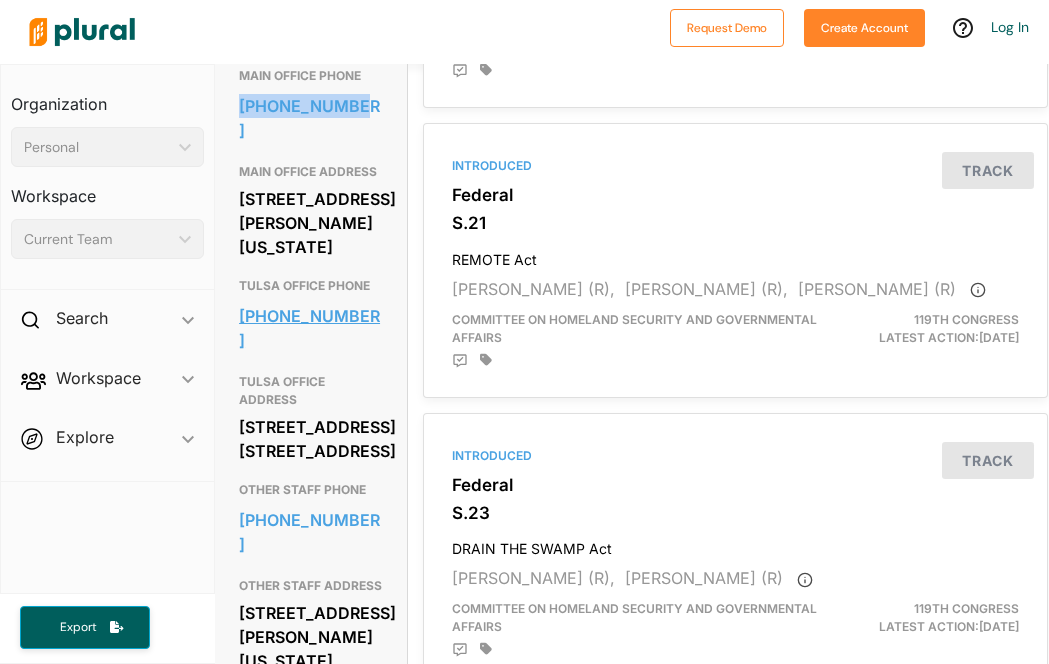 scroll, scrollTop: 1048, scrollLeft: 0, axis: vertical 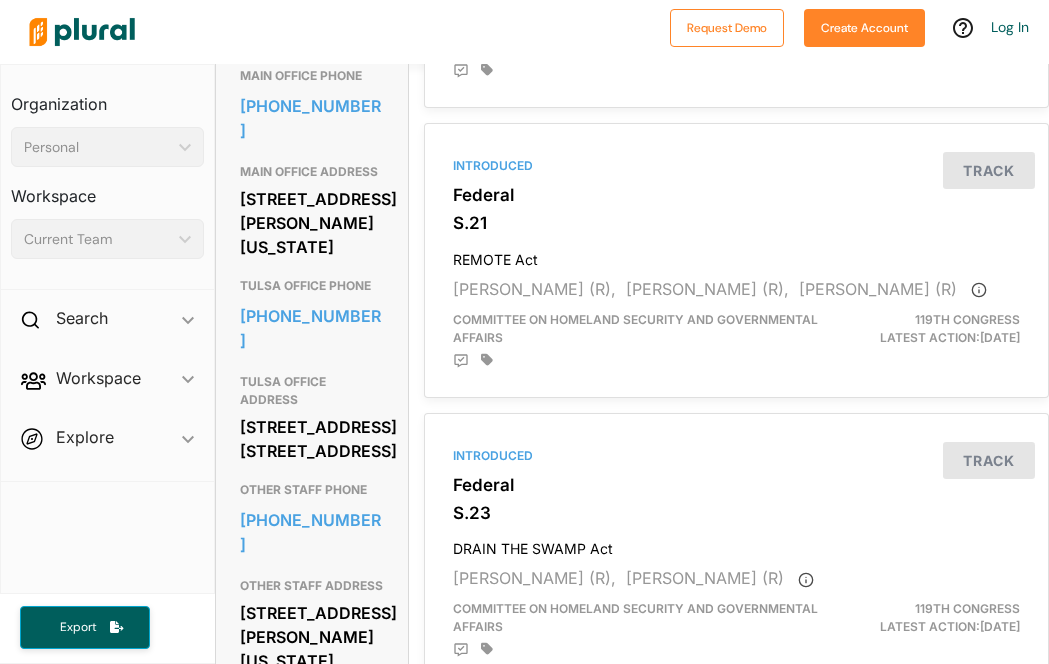 click on "Contact Info EMAIL https://www.lankford.senate.gov/contact/email/ OKLAHOMA CITY OFFICE  PHONE 405-231-4941 OKLAHOMA CITY OFFICE  ADDRESS 1015 N. Broadway Ave. Suite 310
Oklahoma City, OK 73102 MAIN OFFICE  PHONE 202-224-5754 MAIN OFFICE  ADDRESS 731 Hart Senate Office Building
Washington, DC 20510 TULSA OFFICE  PHONE 918-581-7651 TULSA OFFICE  ADDRESS 401 S. Boston Ave. Suite 2150
Tulsa, OK 74103 OTHER STAFF  PHONE 202-224-5754 OTHER STAFF  ADDRESS 731 Hart Senate Office Building
Washington, DC 20510 CAMPAIGN OFFICE  ADDRESS P.O. Box 1639
Bethany, OK 73008" at bounding box center [311, 248] 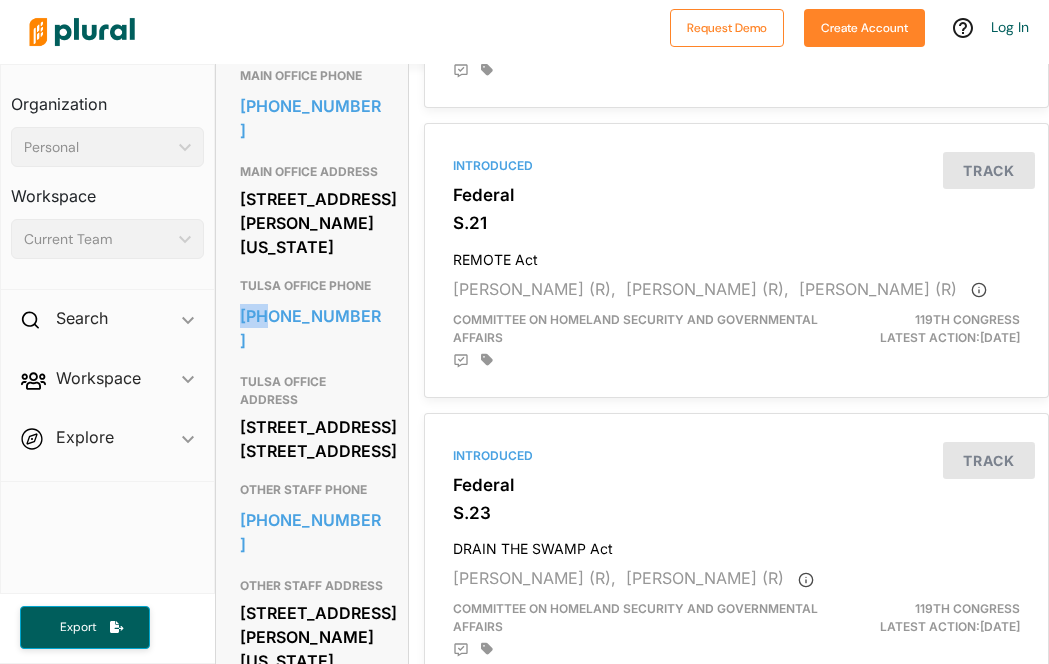 click on "Contact Info EMAIL https://www.lankford.senate.gov/contact/email/ OKLAHOMA CITY OFFICE  PHONE 405-231-4941 OKLAHOMA CITY OFFICE  ADDRESS 1015 N. Broadway Ave. Suite 310
Oklahoma City, OK 73102 MAIN OFFICE  PHONE 202-224-5754 MAIN OFFICE  ADDRESS 731 Hart Senate Office Building
Washington, DC 20510 TULSA OFFICE  PHONE 918-581-7651 TULSA OFFICE  ADDRESS 401 S. Boston Ave. Suite 2150
Tulsa, OK 74103 OTHER STAFF  PHONE 202-224-5754 OTHER STAFF  ADDRESS 731 Hart Senate Office Building
Washington, DC 20510 CAMPAIGN OFFICE  ADDRESS P.O. Box 1639
Bethany, OK 73008" at bounding box center [311, 248] 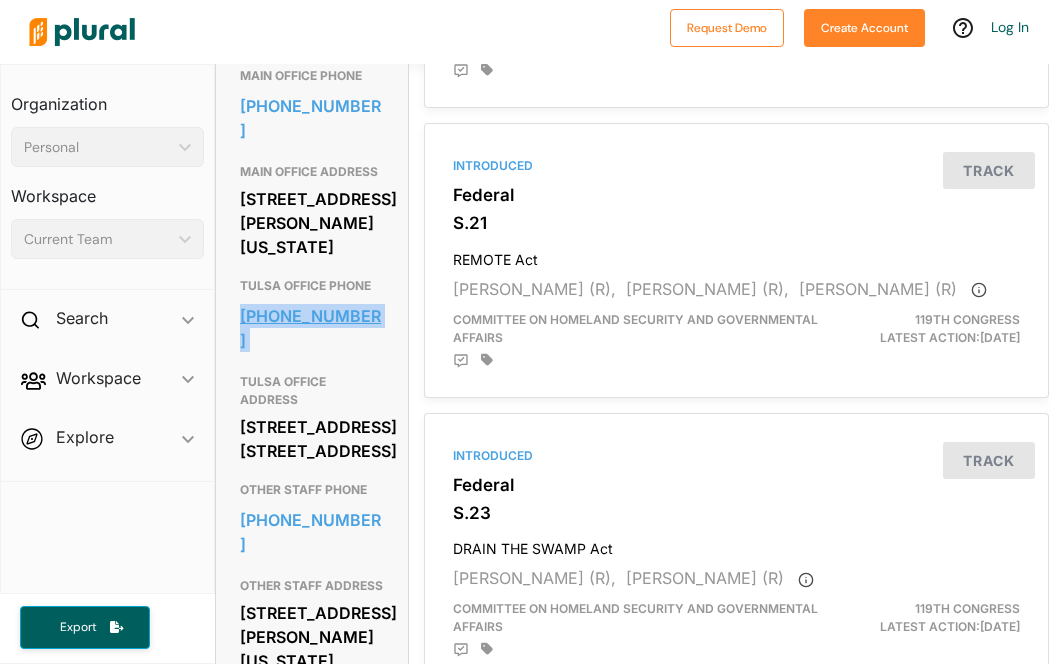 drag, startPoint x: 221, startPoint y: 348, endPoint x: 291, endPoint y: 348, distance: 70 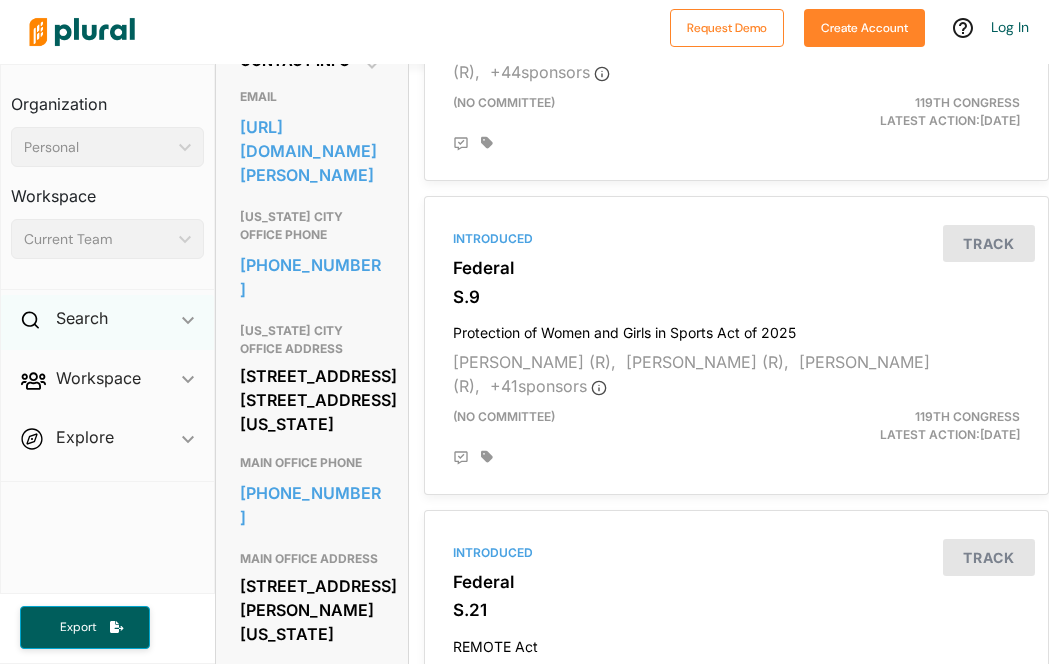 scroll, scrollTop: 657, scrollLeft: 0, axis: vertical 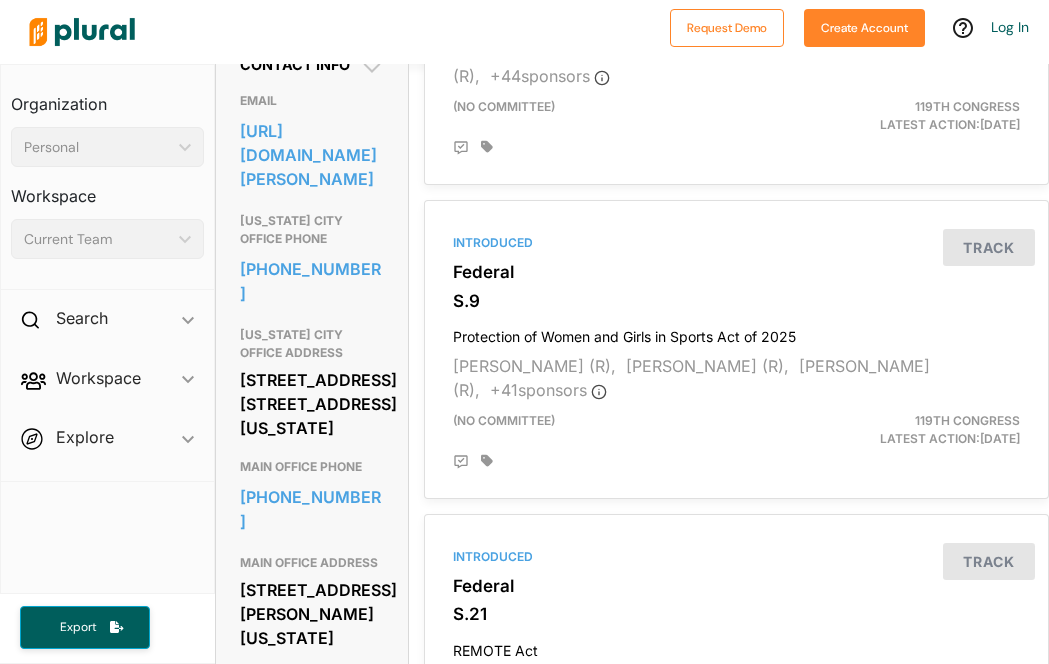 drag, startPoint x: 343, startPoint y: 461, endPoint x: 237, endPoint y: 395, distance: 124.86793 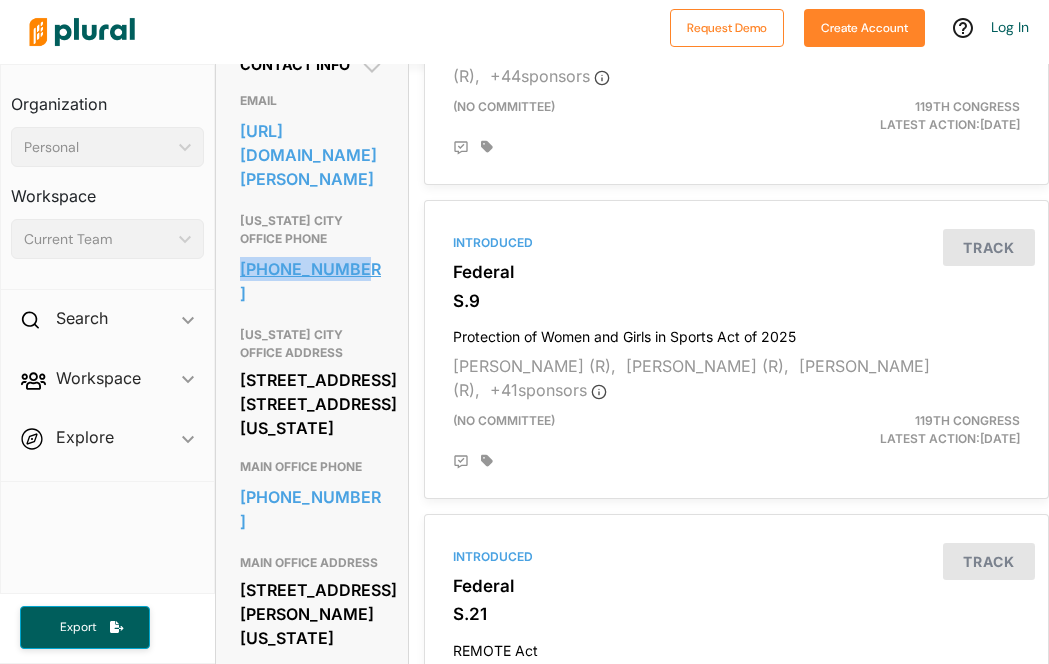 copy on "405-231-4941" 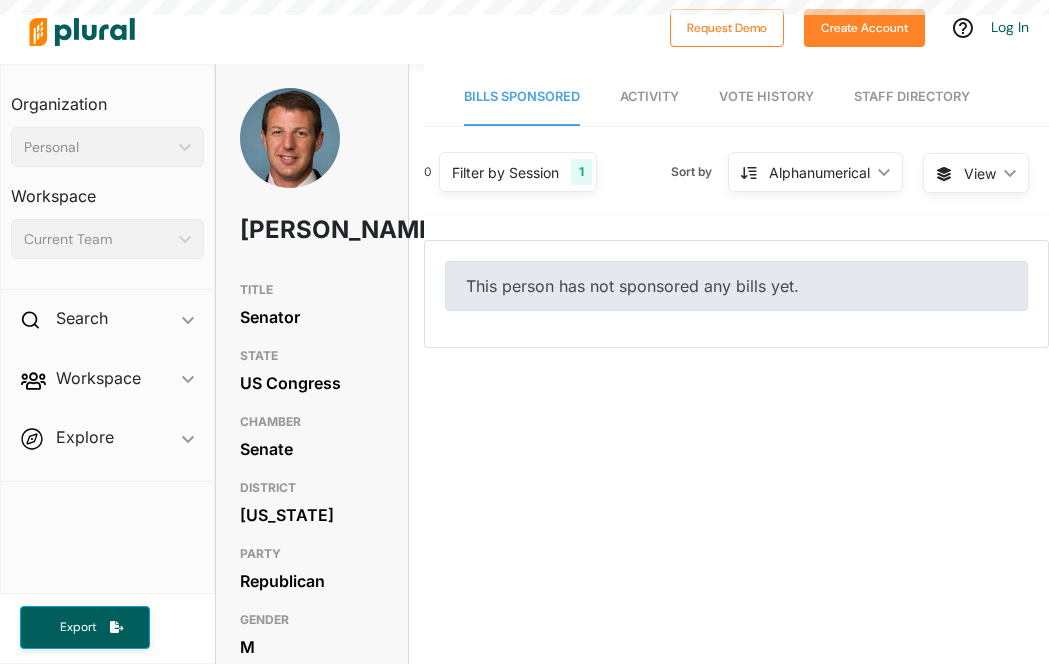 scroll, scrollTop: 0, scrollLeft: 0, axis: both 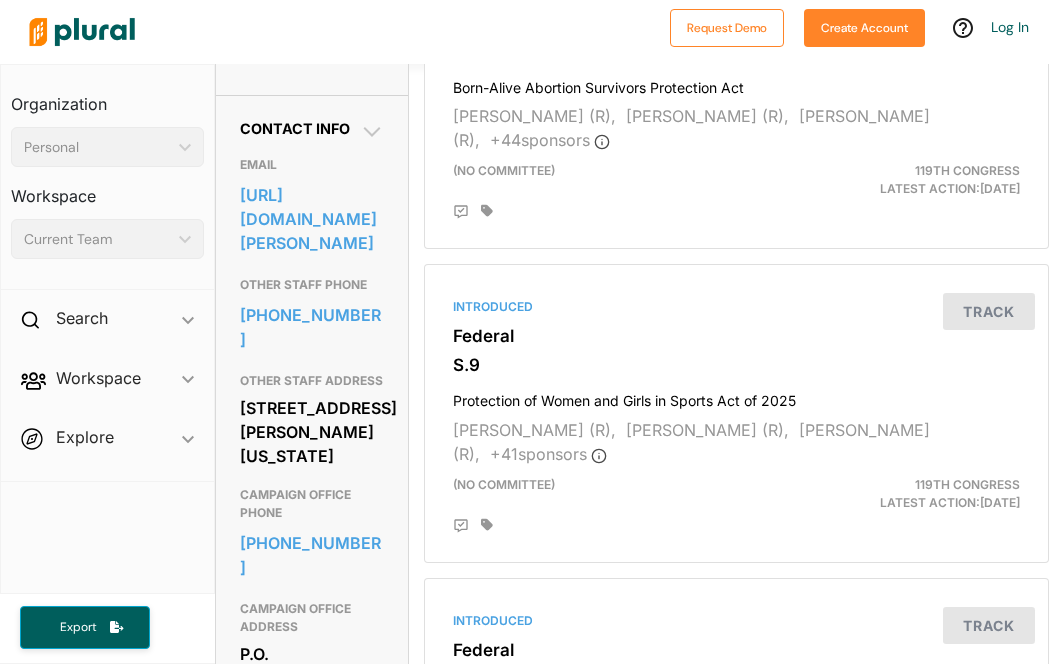 drag, startPoint x: 293, startPoint y: 489, endPoint x: 228, endPoint y: 417, distance: 97 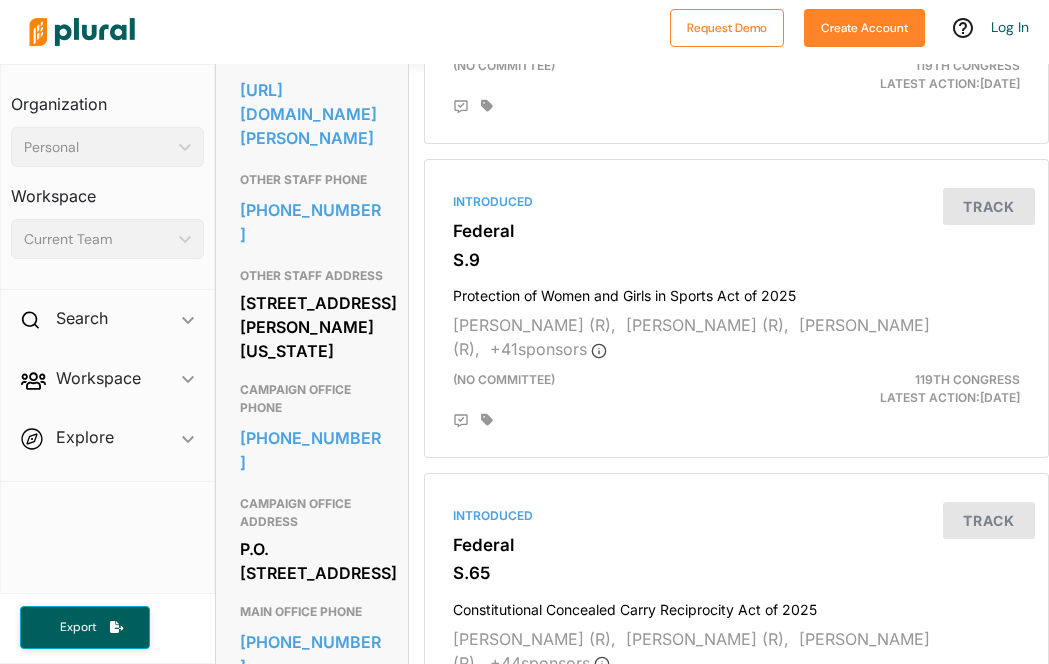 scroll, scrollTop: 704, scrollLeft: 0, axis: vertical 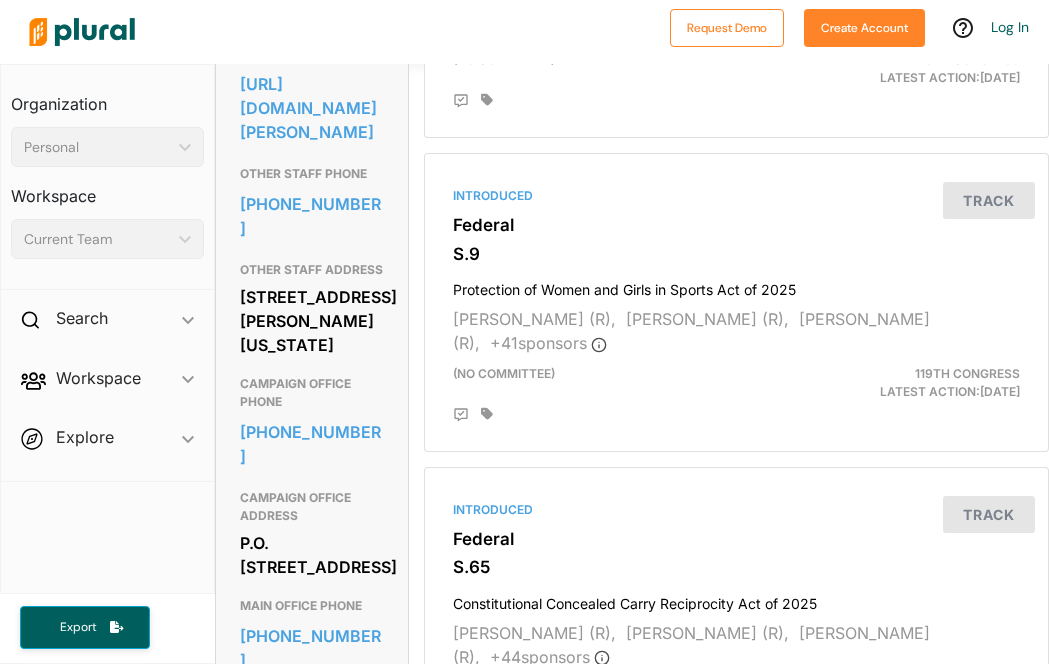 copy on "[STREET_ADDRESS][PERSON_NAME][US_STATE]" 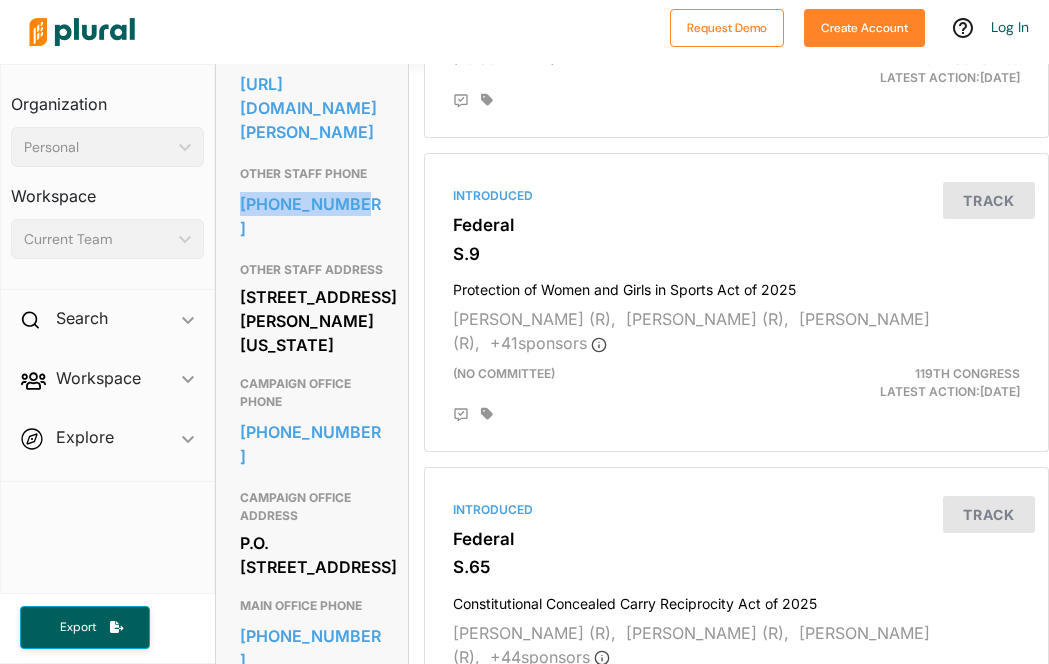drag, startPoint x: 387, startPoint y: 239, endPoint x: 238, endPoint y: 240, distance: 149.00336 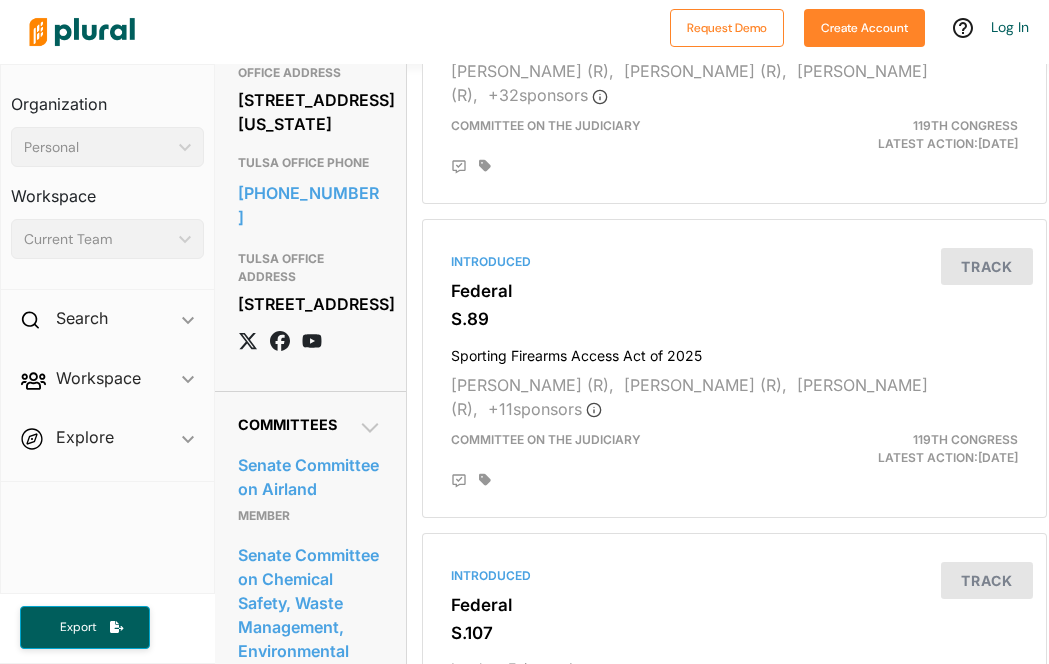scroll, scrollTop: 1577, scrollLeft: 2, axis: both 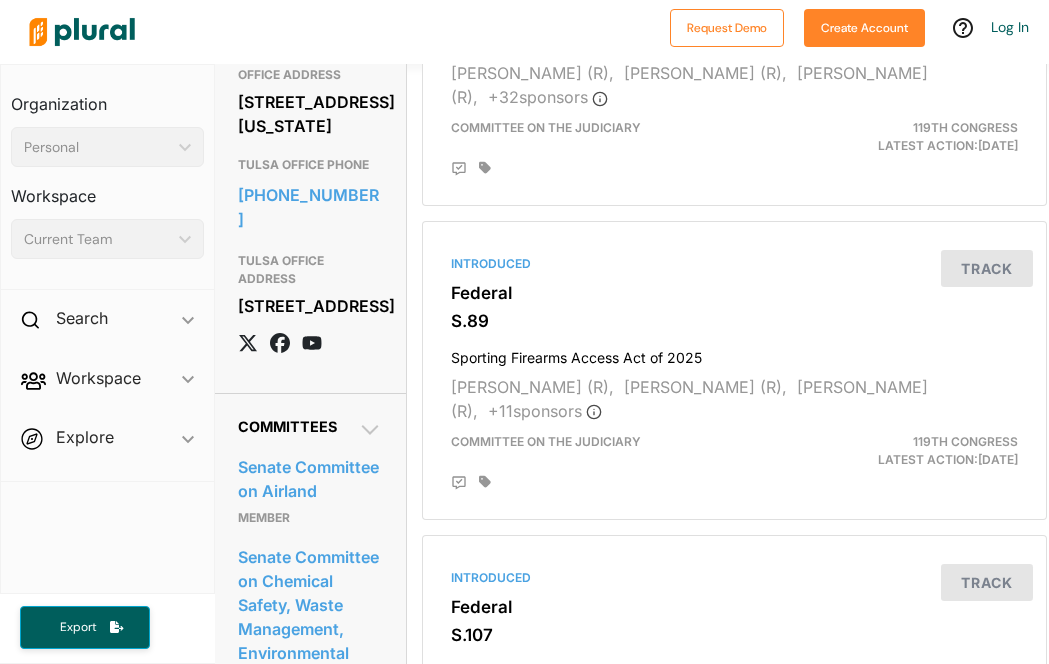 drag, startPoint x: 232, startPoint y: 338, endPoint x: 365, endPoint y: 383, distance: 140.40656 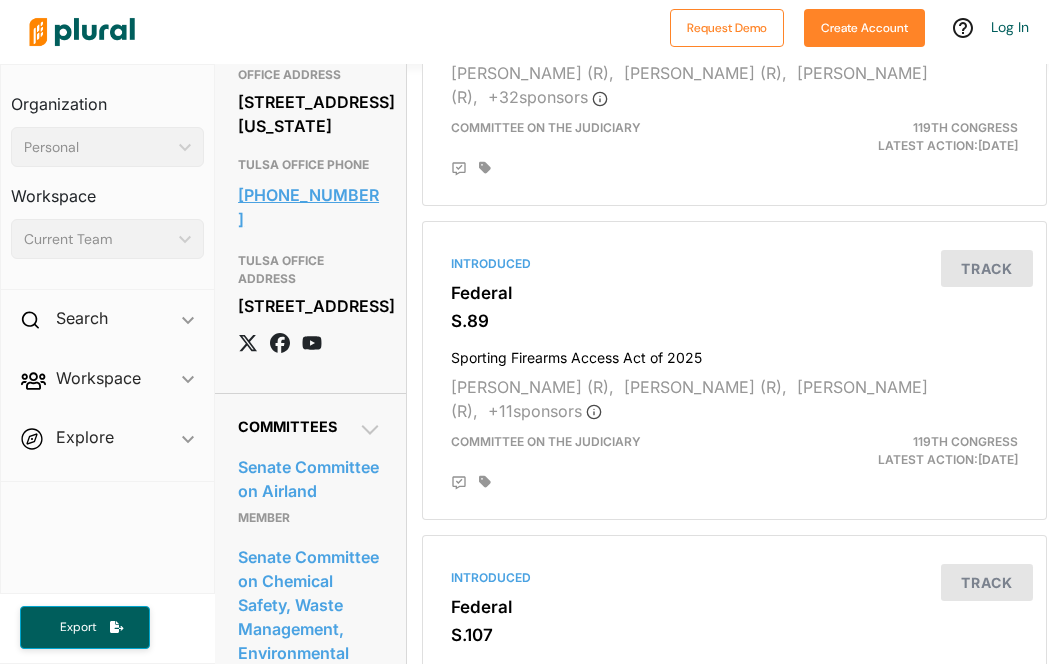 click on "[PHONE_NUMBER]" at bounding box center (309, 207) 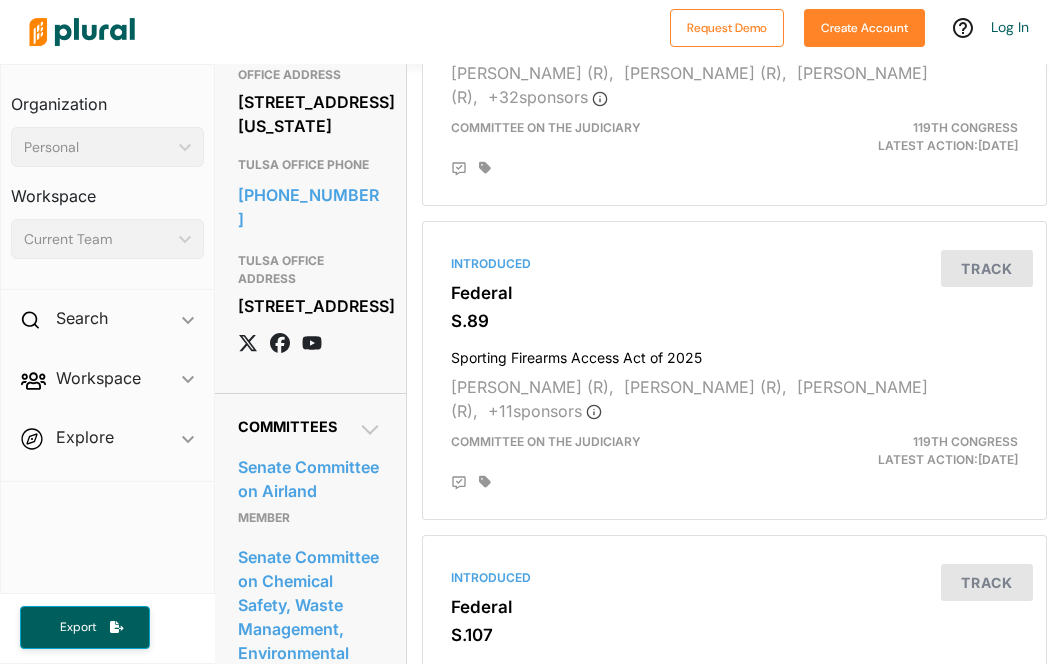 click on "TULSA OFFICE  ADDRESS" at bounding box center [309, 270] 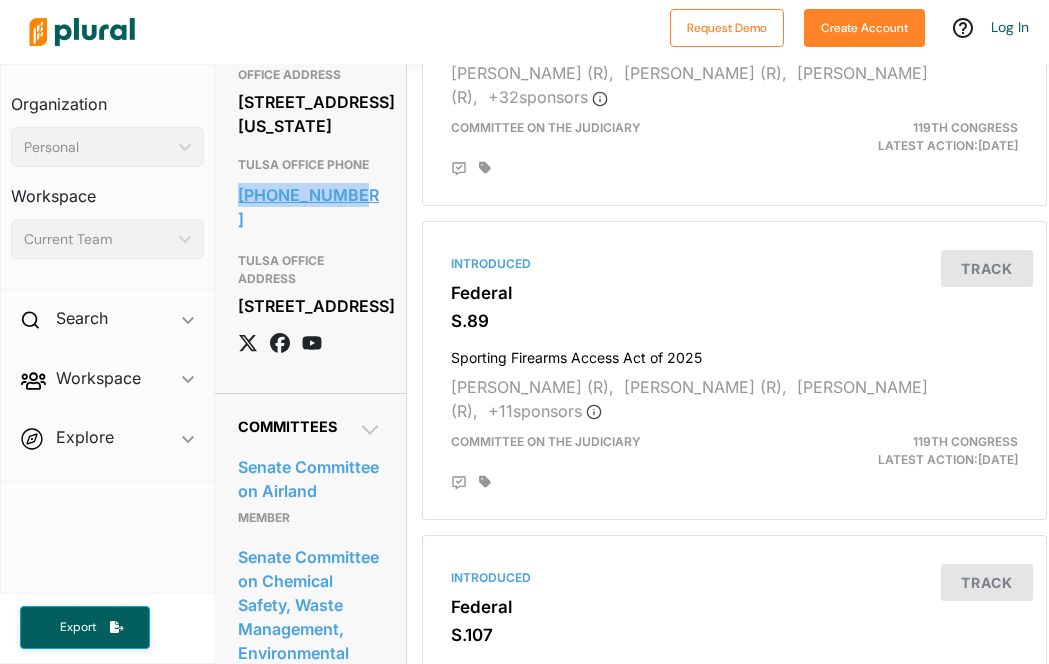 drag, startPoint x: 227, startPoint y: 257, endPoint x: 354, endPoint y: 257, distance: 127 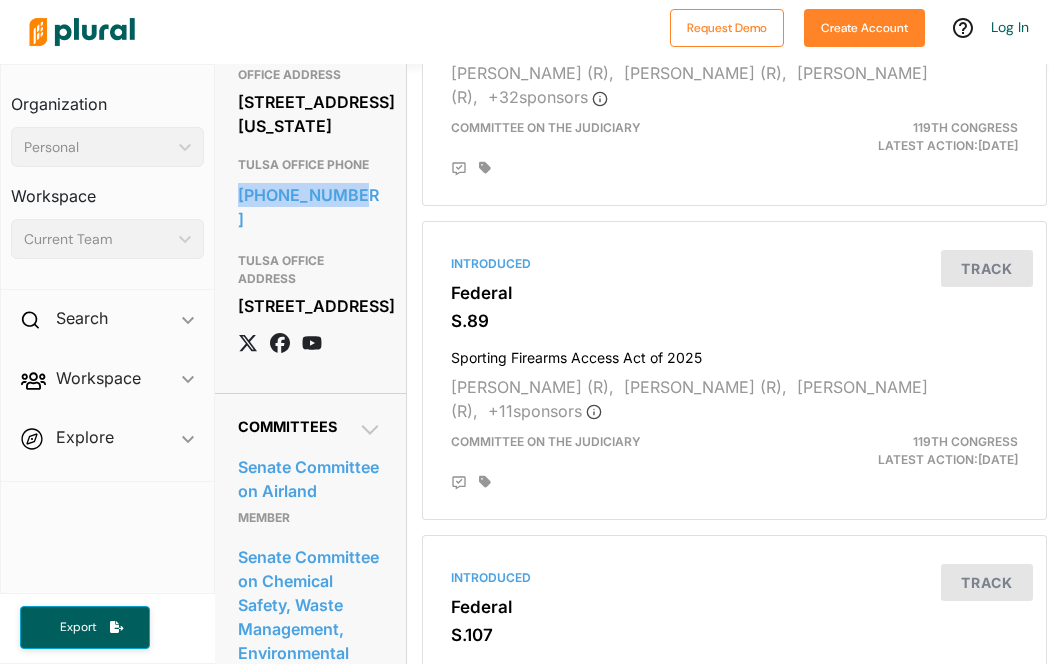 copy on "[PHONE_NUMBER]" 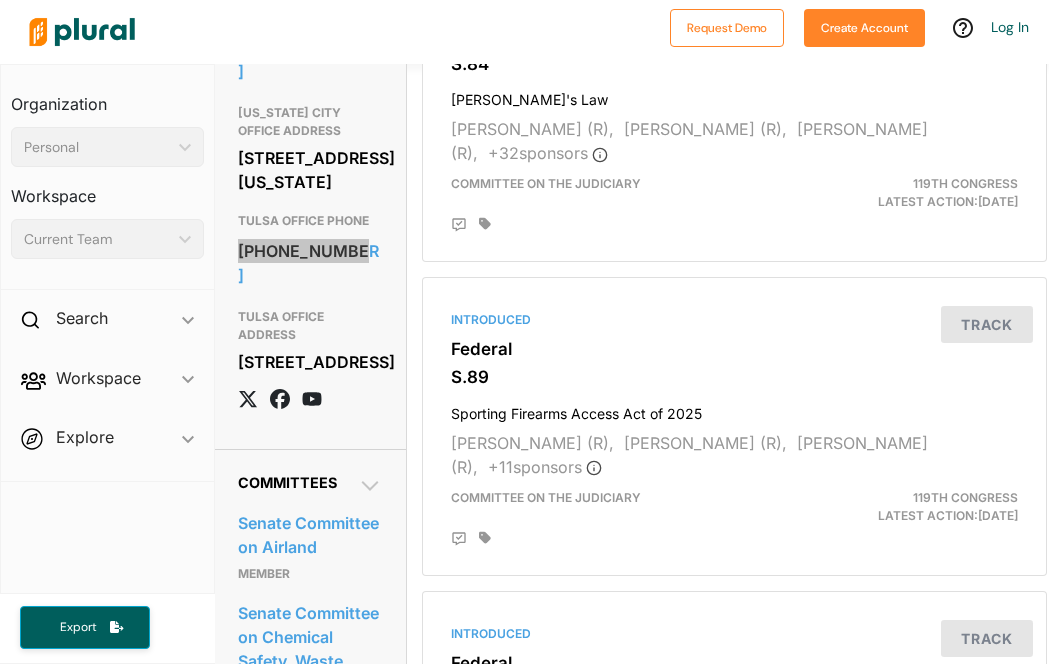 scroll, scrollTop: 1518, scrollLeft: 2, axis: both 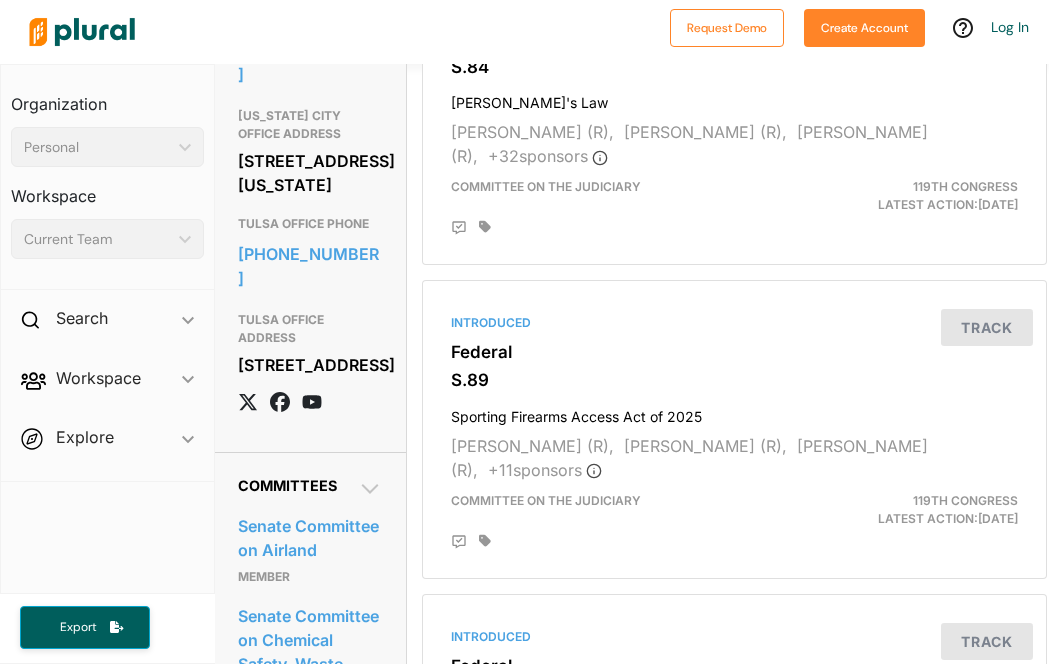 click on "Contact Info EMAIL [URL][DOMAIN_NAME][PERSON_NAME] OTHER STAFF  PHONE [PHONE_NUMBER] OTHER STAFF  ADDRESS [STREET_ADDRESS][PERSON_NAME][US_STATE] CAMPAIGN OFFICE  PHONE [PHONE_NUMBER] CAMPAIGN OFFICE  ADDRESS P.O. [GEOGRAPHIC_DATA] MAIN OFFICE  PHONE [PHONE_NUMBER] MAIN OFFICE  ADDRESS [GEOGRAPHIC_DATA][PERSON_NAME][US_STATE][PHONE_NUMBER][US_STATE]  PHONE [PHONE_NUMBER] [US_STATE][GEOGRAPHIC_DATA] OFFICE  ADDRESS [STREET_ADDRESS][GEOGRAPHIC_DATA][US_STATE]  PHONE [PHONE_NUMBER] TULSA OFFICE  ADDRESS [STREET_ADDRESS]" at bounding box center (309, -189) 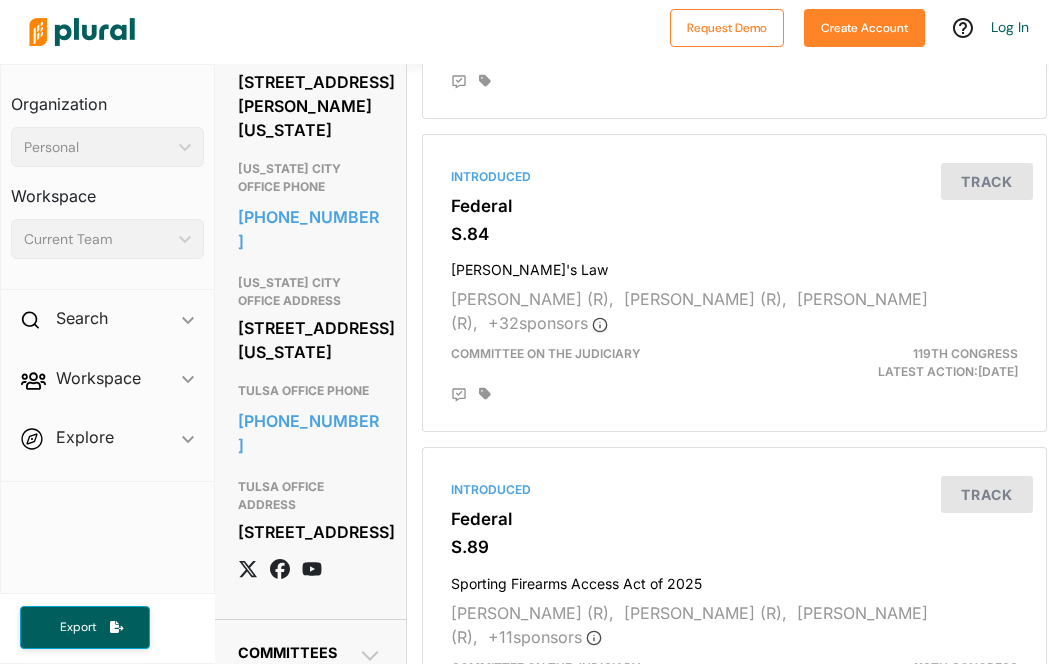 scroll, scrollTop: 1354, scrollLeft: 2, axis: both 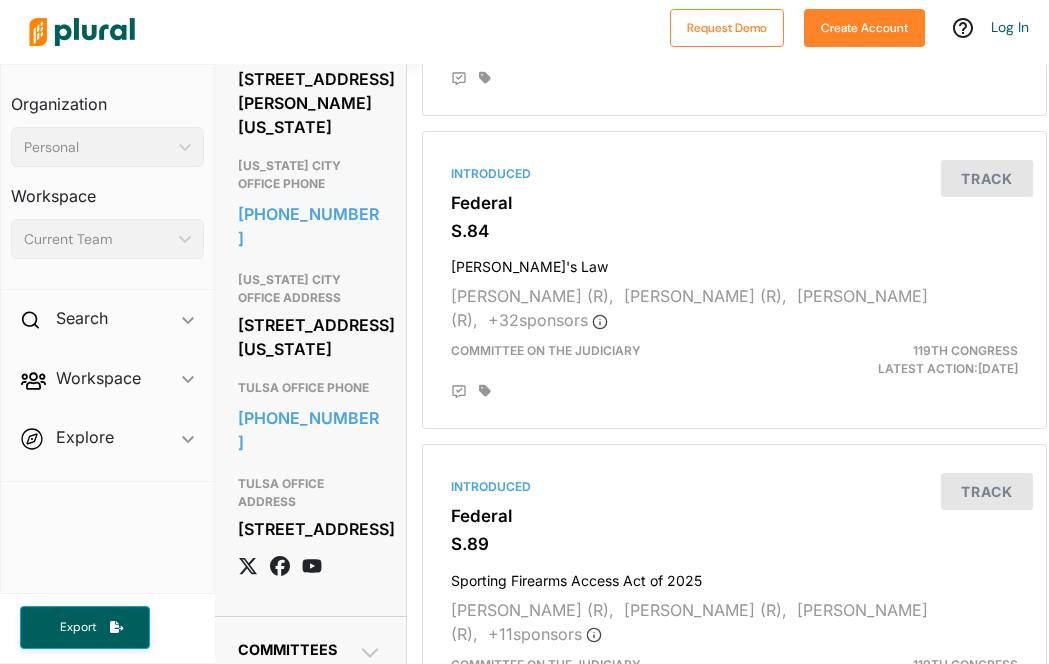 click on "Contact Info EMAIL [URL][DOMAIN_NAME][PERSON_NAME] OTHER STAFF  PHONE [PHONE_NUMBER] OTHER STAFF  ADDRESS [STREET_ADDRESS][PERSON_NAME][US_STATE] CAMPAIGN OFFICE  PHONE [PHONE_NUMBER] CAMPAIGN OFFICE  ADDRESS P.O. [GEOGRAPHIC_DATA] MAIN OFFICE  PHONE [PHONE_NUMBER] MAIN OFFICE  ADDRESS [GEOGRAPHIC_DATA][PERSON_NAME][US_STATE][PHONE_NUMBER][US_STATE]  PHONE [PHONE_NUMBER] [US_STATE][GEOGRAPHIC_DATA] OFFICE  ADDRESS [STREET_ADDRESS][GEOGRAPHIC_DATA][US_STATE]  PHONE [PHONE_NUMBER] TULSA OFFICE  ADDRESS [STREET_ADDRESS]" at bounding box center (309, -25) 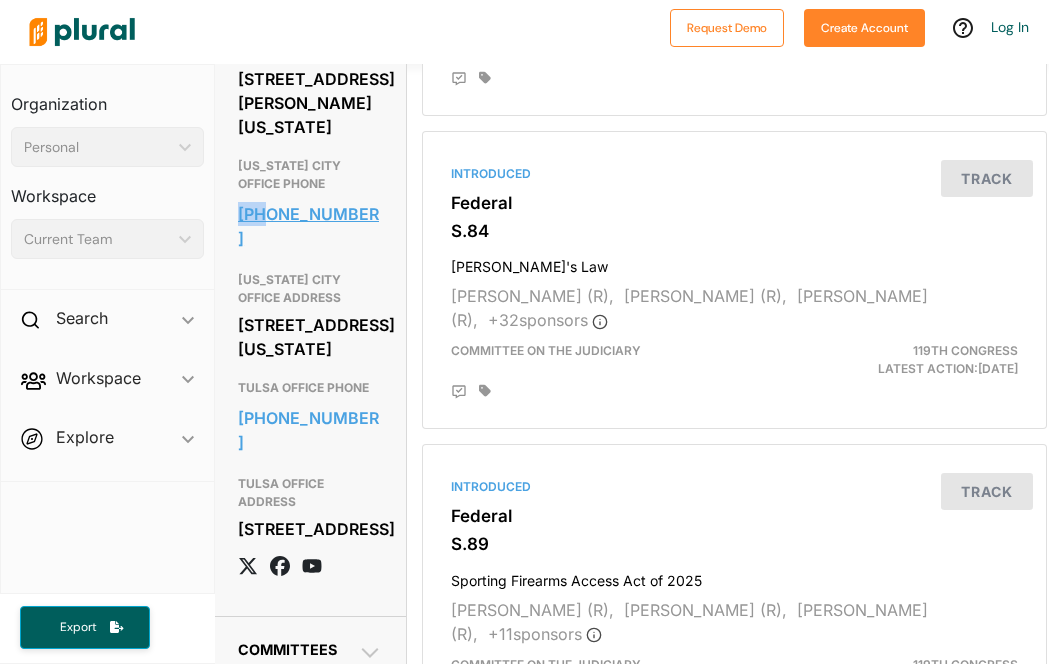 scroll, scrollTop: 1354, scrollLeft: 0, axis: vertical 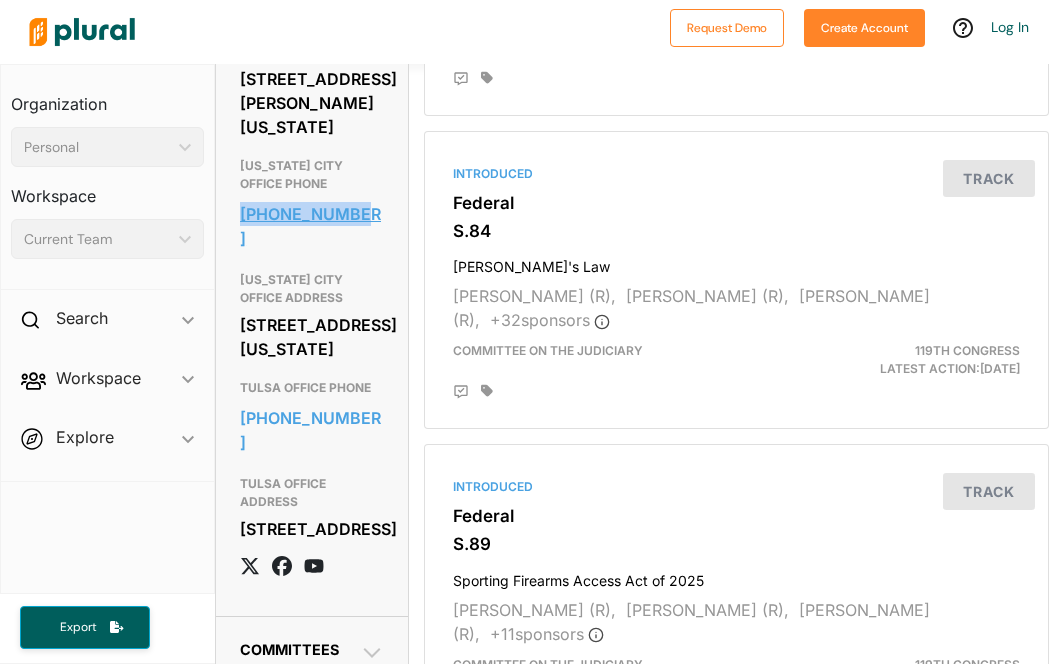 drag, startPoint x: 219, startPoint y: 250, endPoint x: 350, endPoint y: 252, distance: 131.01526 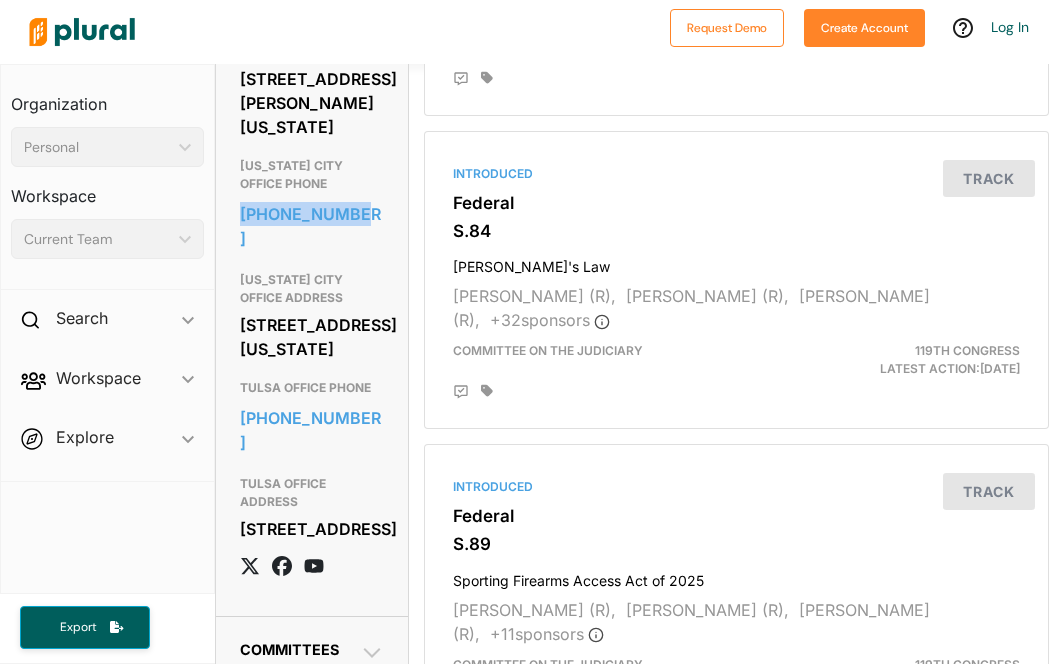 copy on "[PHONE_NUMBER]" 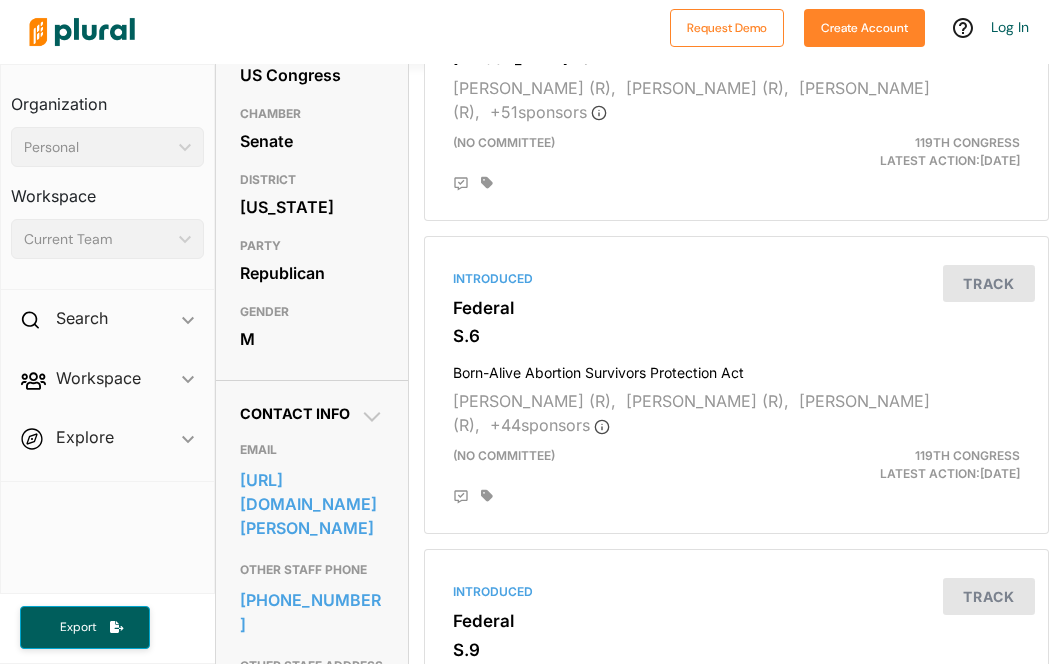 scroll, scrollTop: 313, scrollLeft: 0, axis: vertical 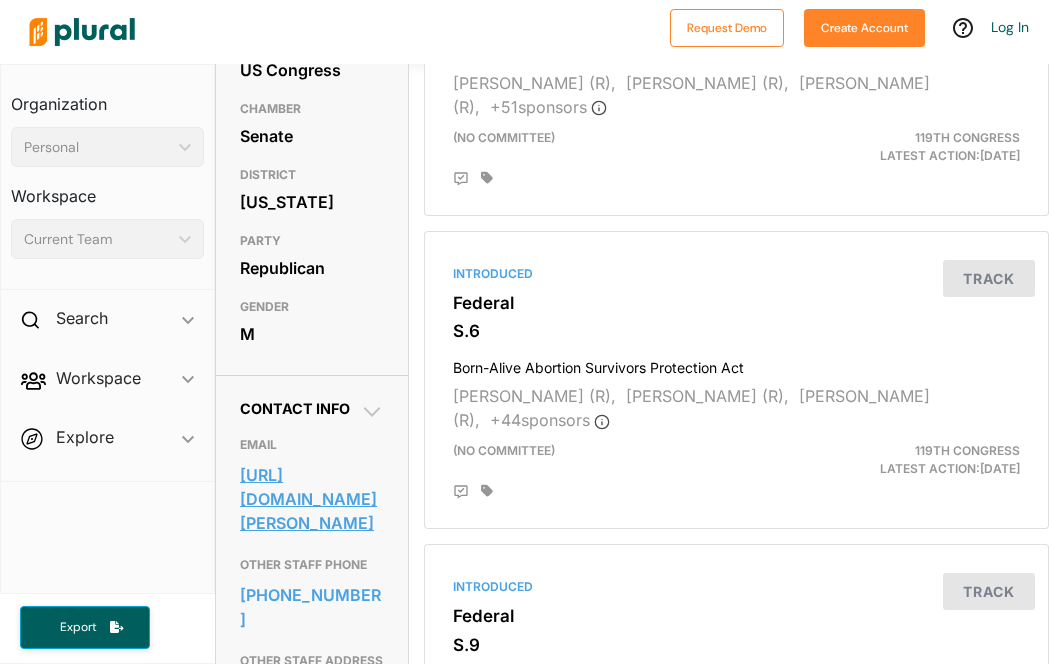 click on "[URL][DOMAIN_NAME][PERSON_NAME]" at bounding box center [311, 499] 